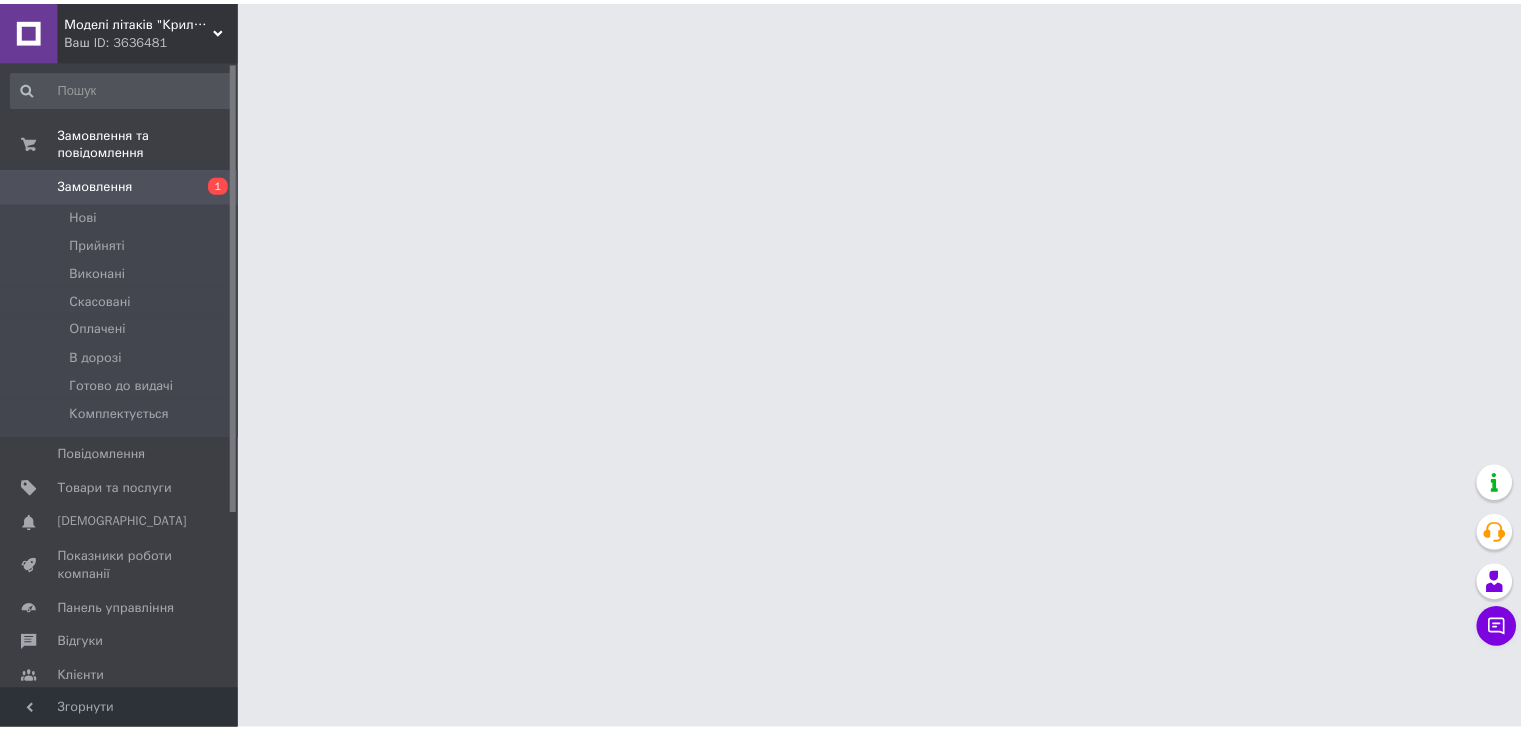 scroll, scrollTop: 0, scrollLeft: 0, axis: both 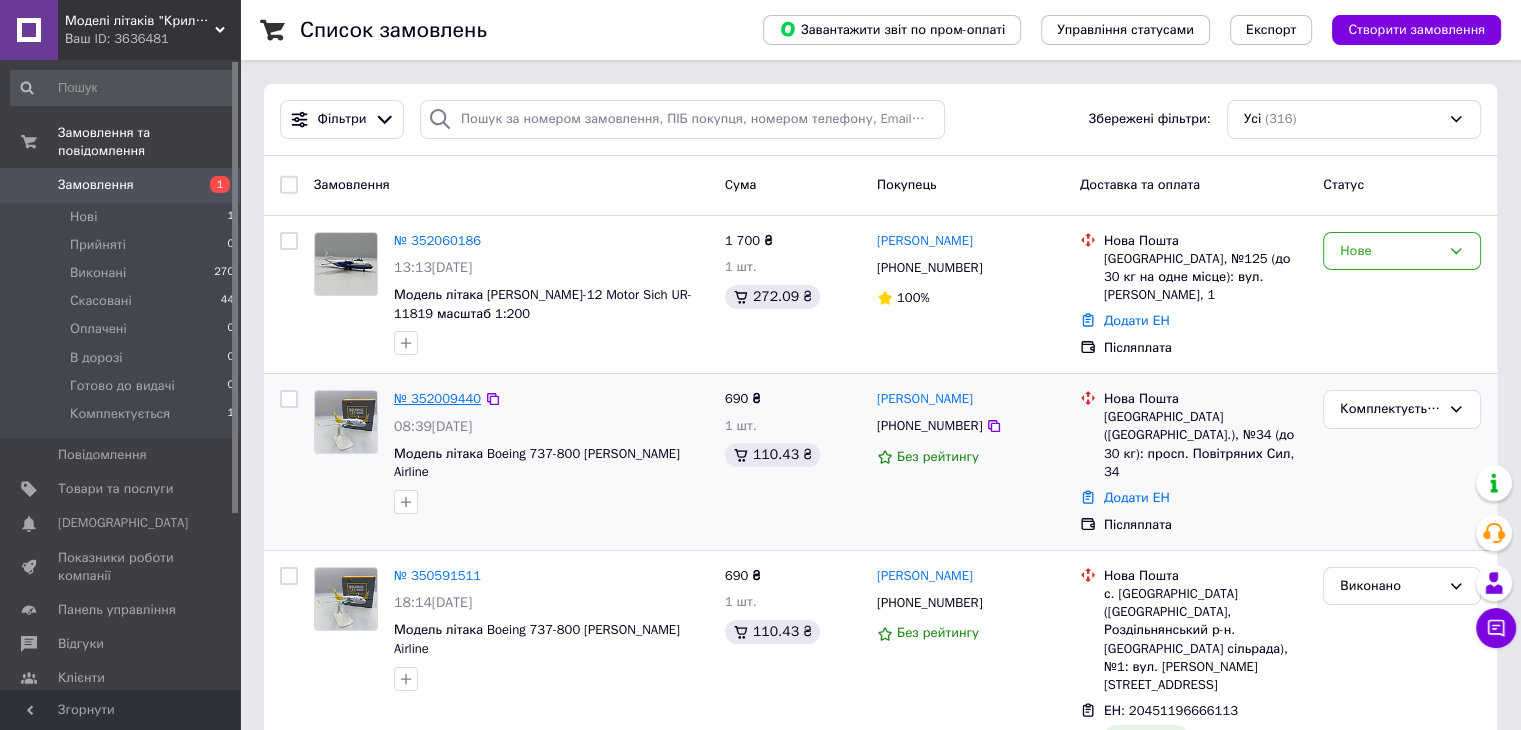 click on "№ 352009440" at bounding box center (437, 398) 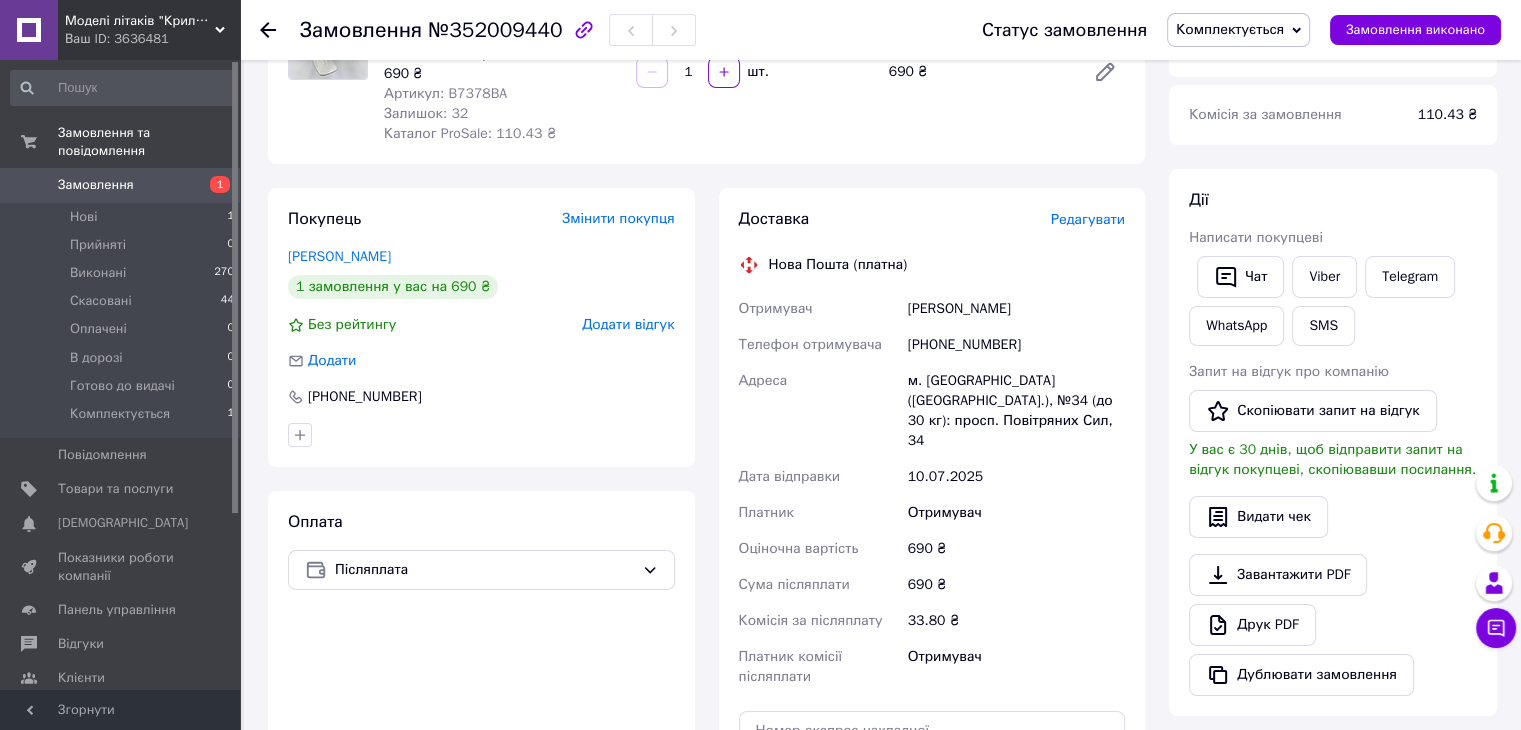 scroll, scrollTop: 239, scrollLeft: 0, axis: vertical 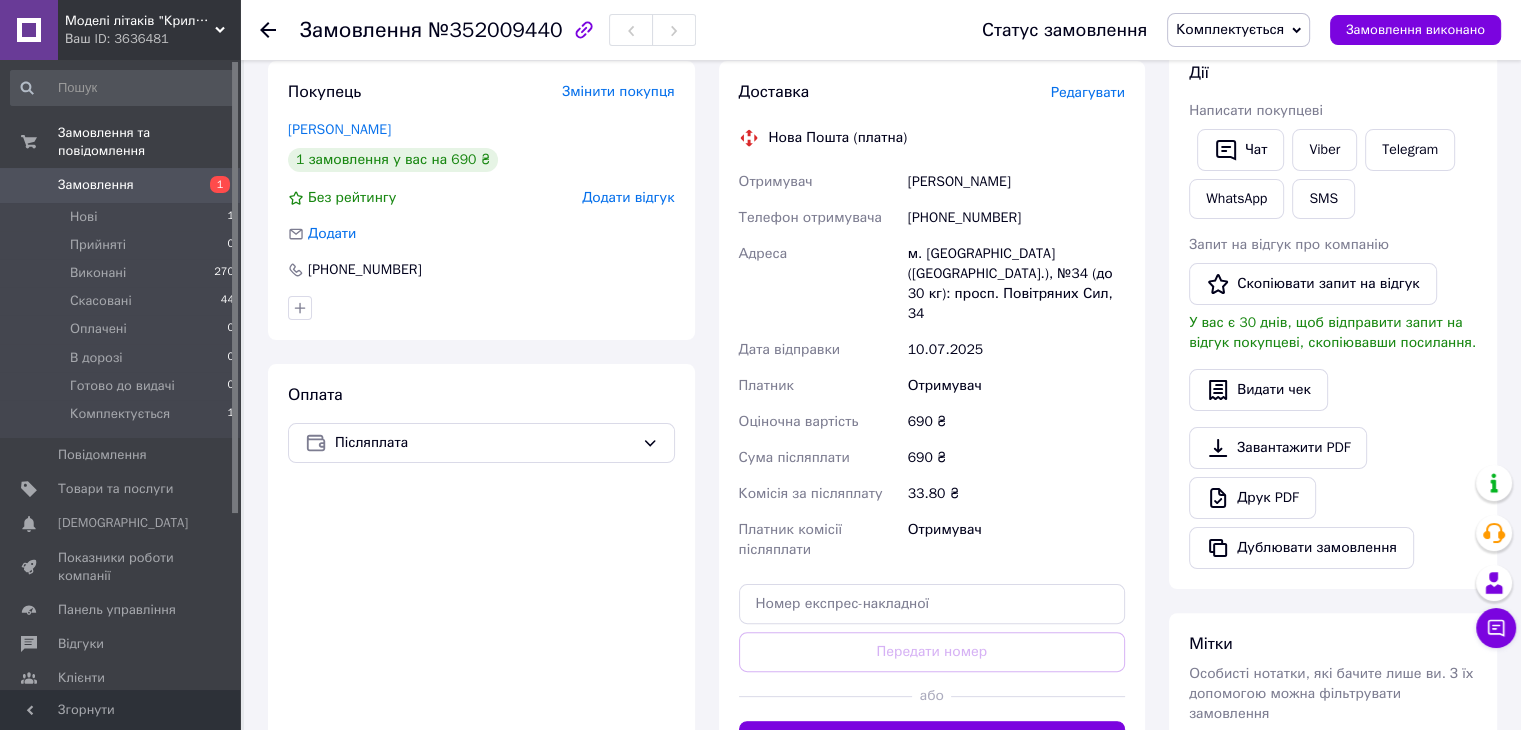 click on "Редагувати" at bounding box center (1088, 92) 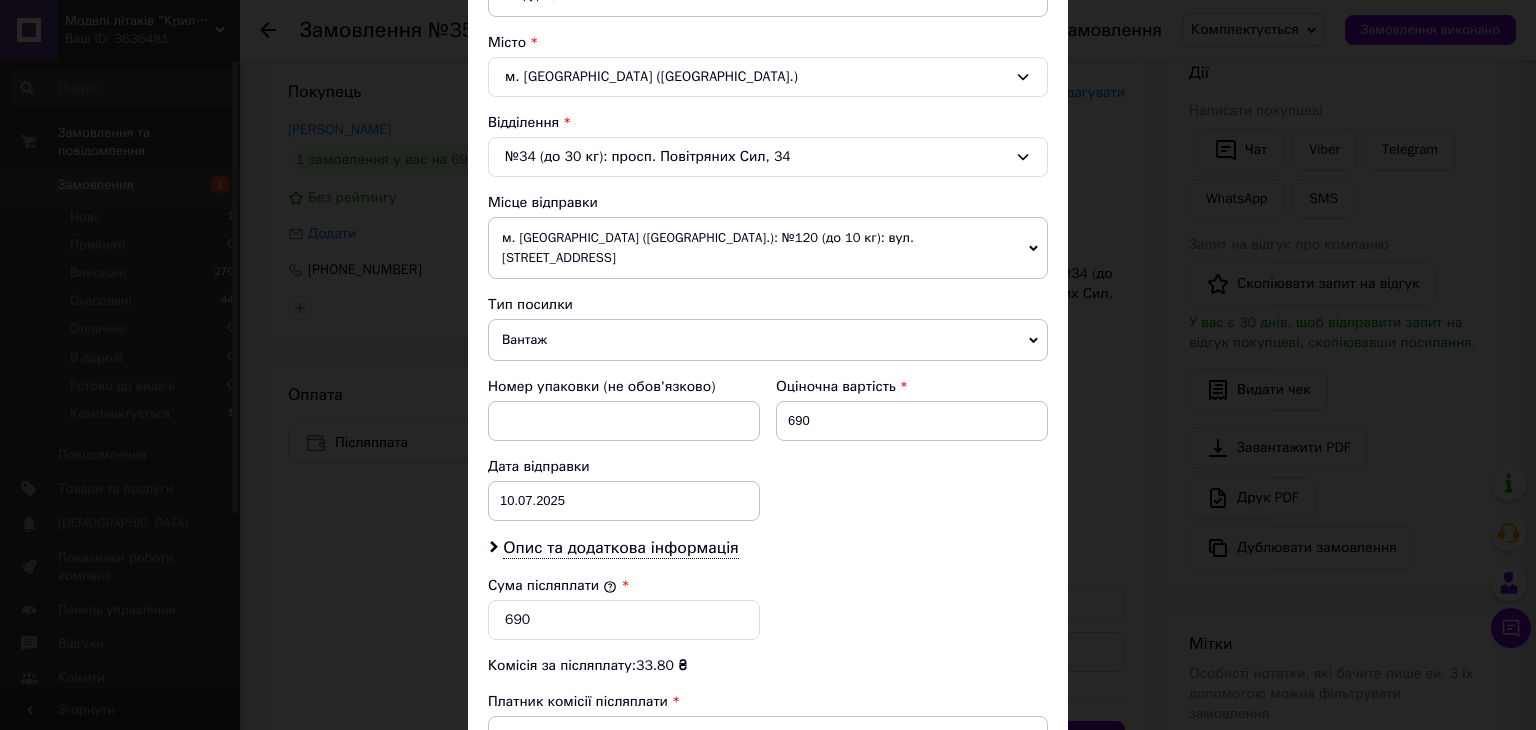 scroll, scrollTop: 528, scrollLeft: 0, axis: vertical 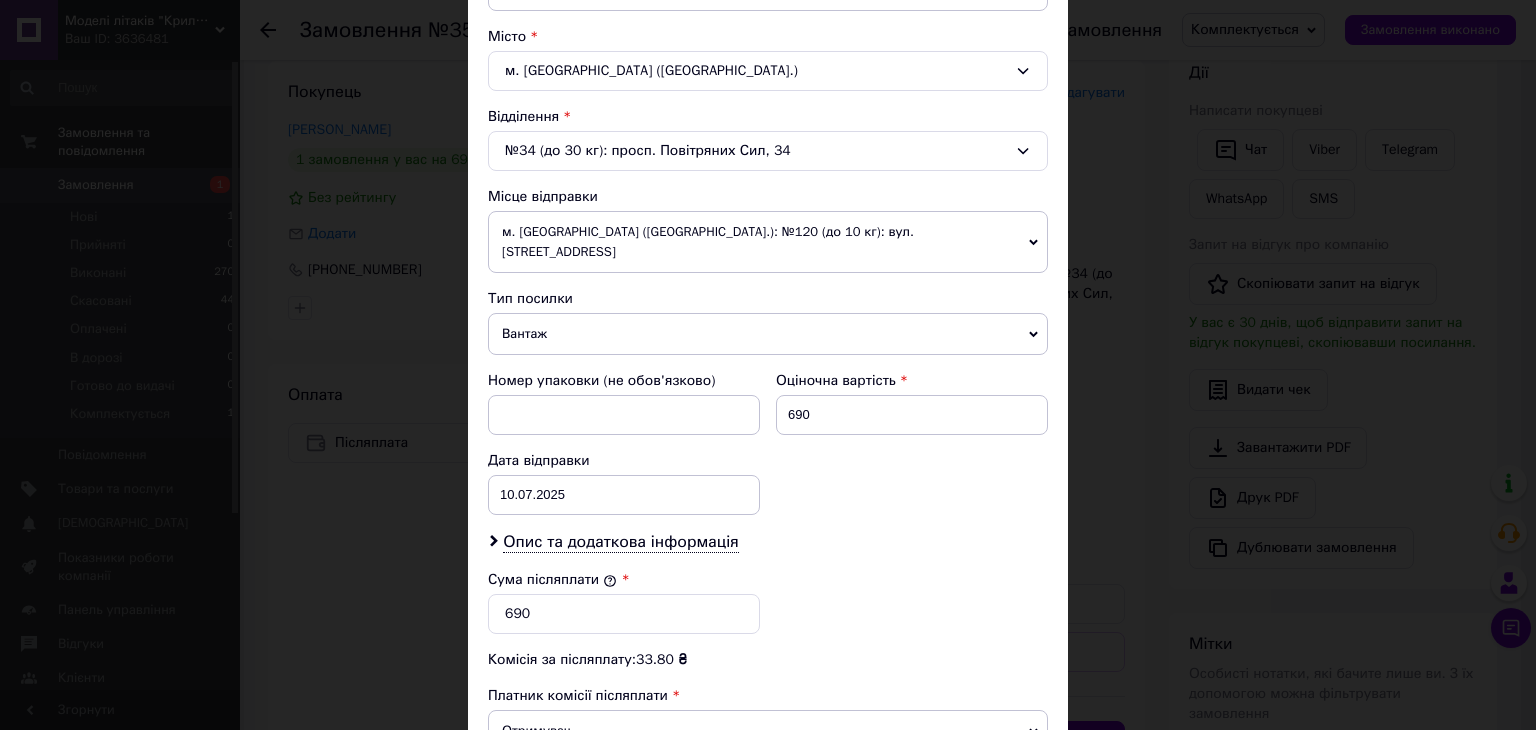 click on "м. [GEOGRAPHIC_DATA] ([GEOGRAPHIC_DATA].): №120 (до 10 кг): вул. [STREET_ADDRESS]" at bounding box center [768, 242] 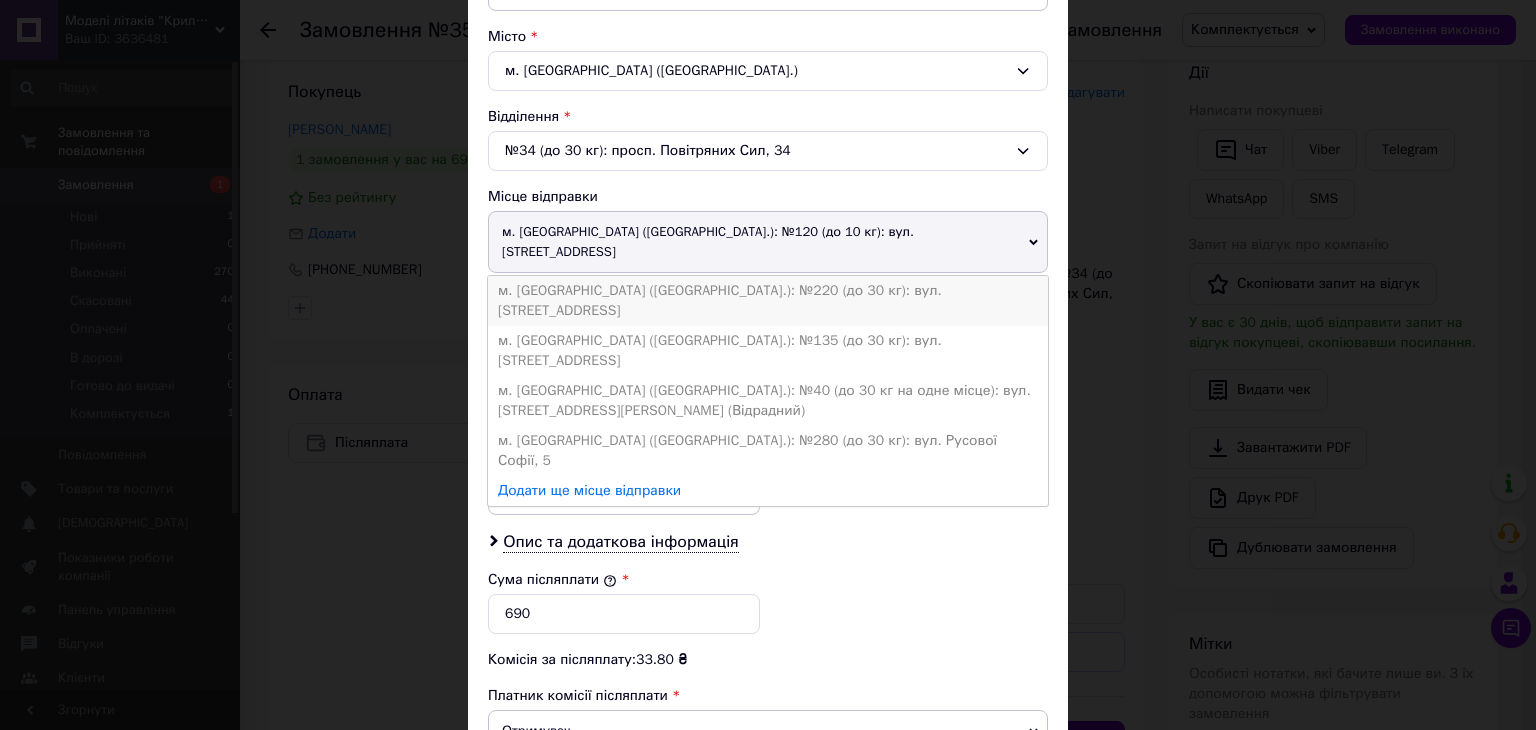 click on "м. [GEOGRAPHIC_DATA] ([GEOGRAPHIC_DATA].): №220 (до 30 кг): вул. [STREET_ADDRESS]" at bounding box center [768, 301] 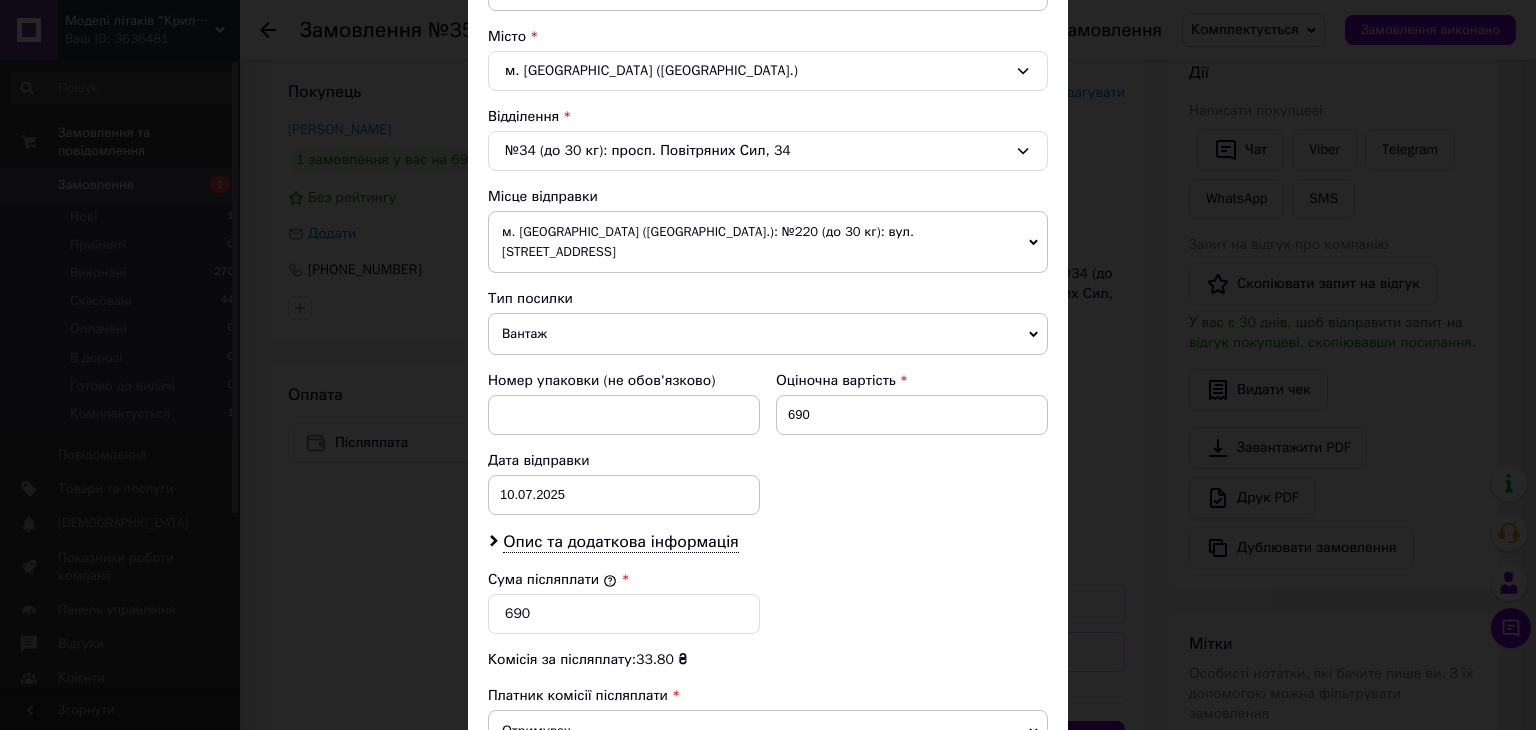 click on "Вантаж" at bounding box center [768, 334] 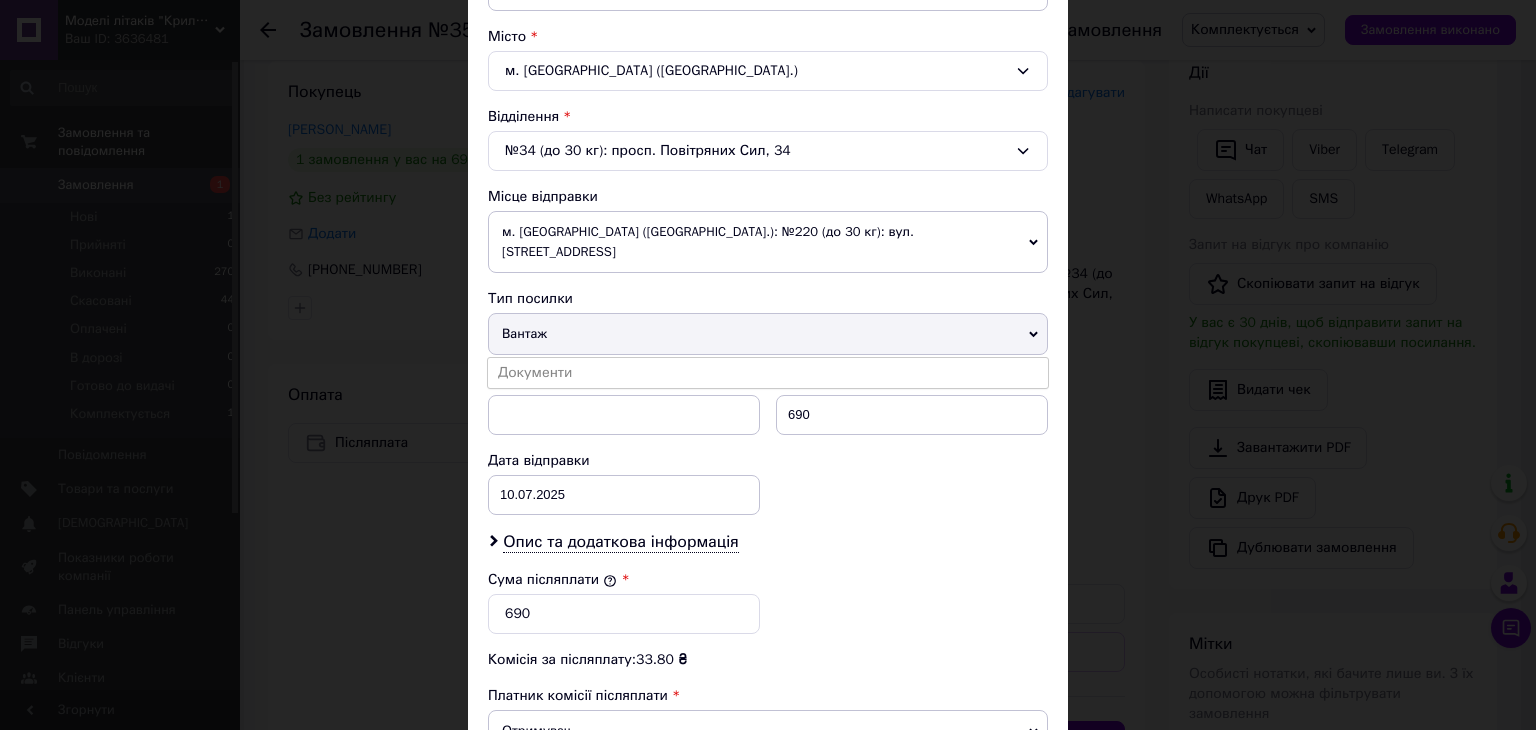 click on "Вантаж" at bounding box center [768, 334] 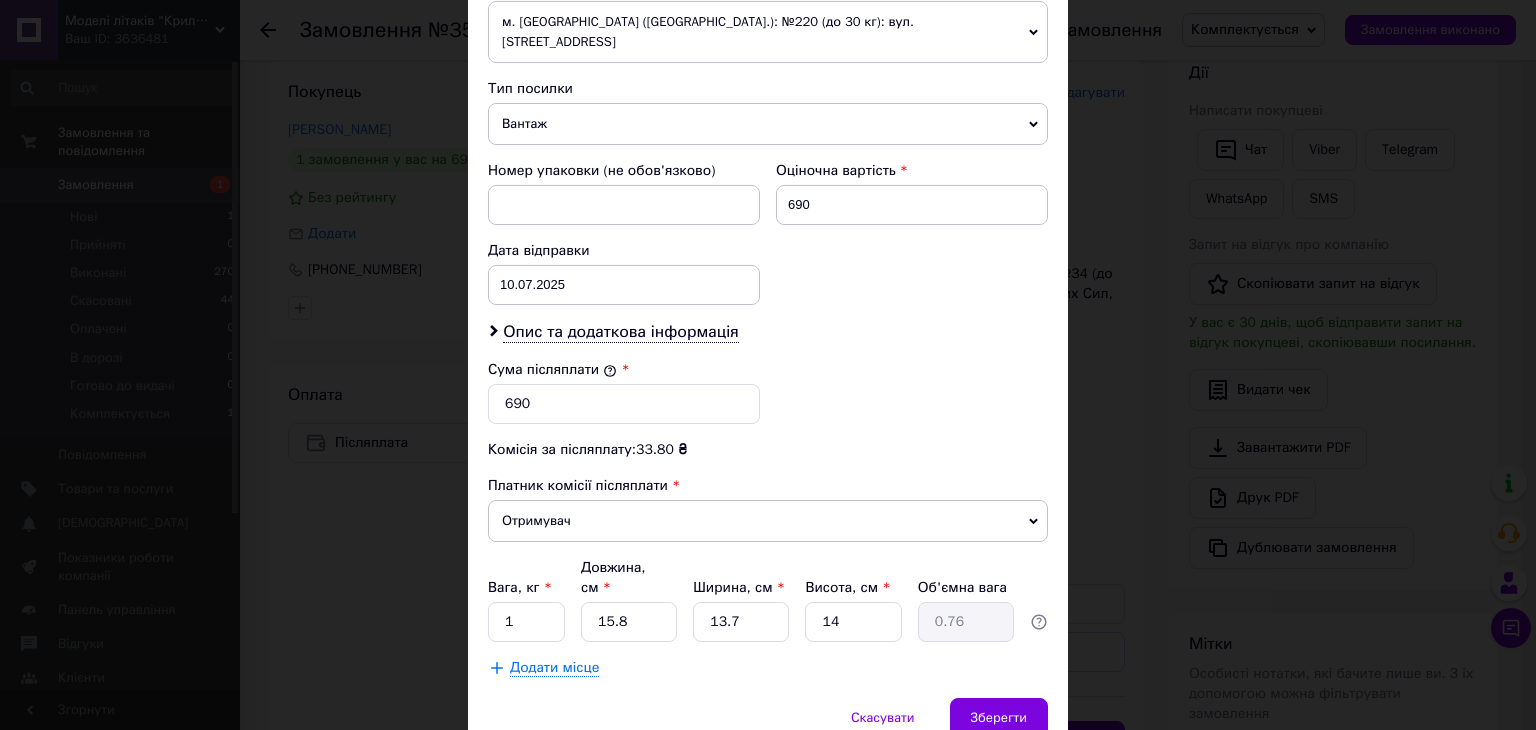 scroll, scrollTop: 790, scrollLeft: 0, axis: vertical 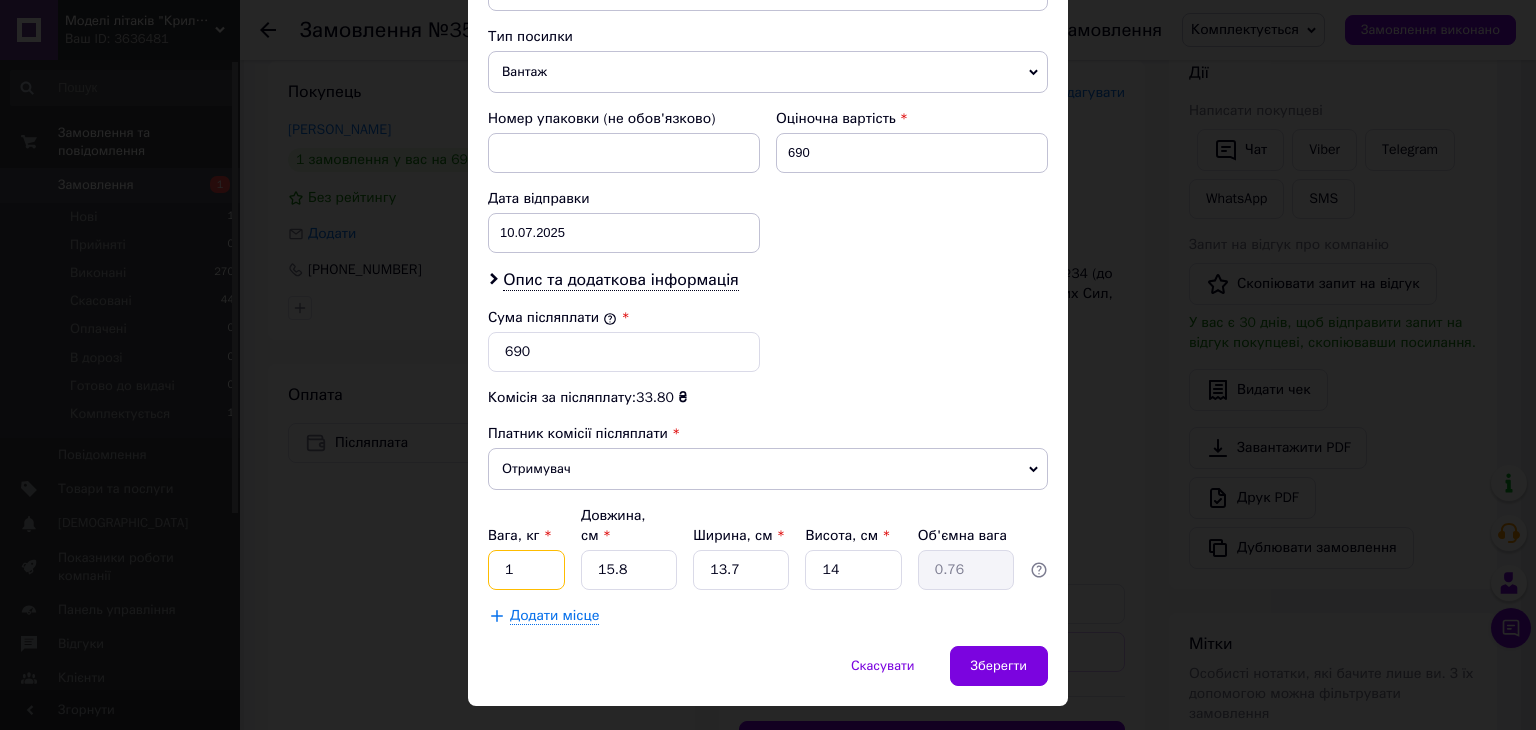 drag, startPoint x: 535, startPoint y: 525, endPoint x: 445, endPoint y: 519, distance: 90.199776 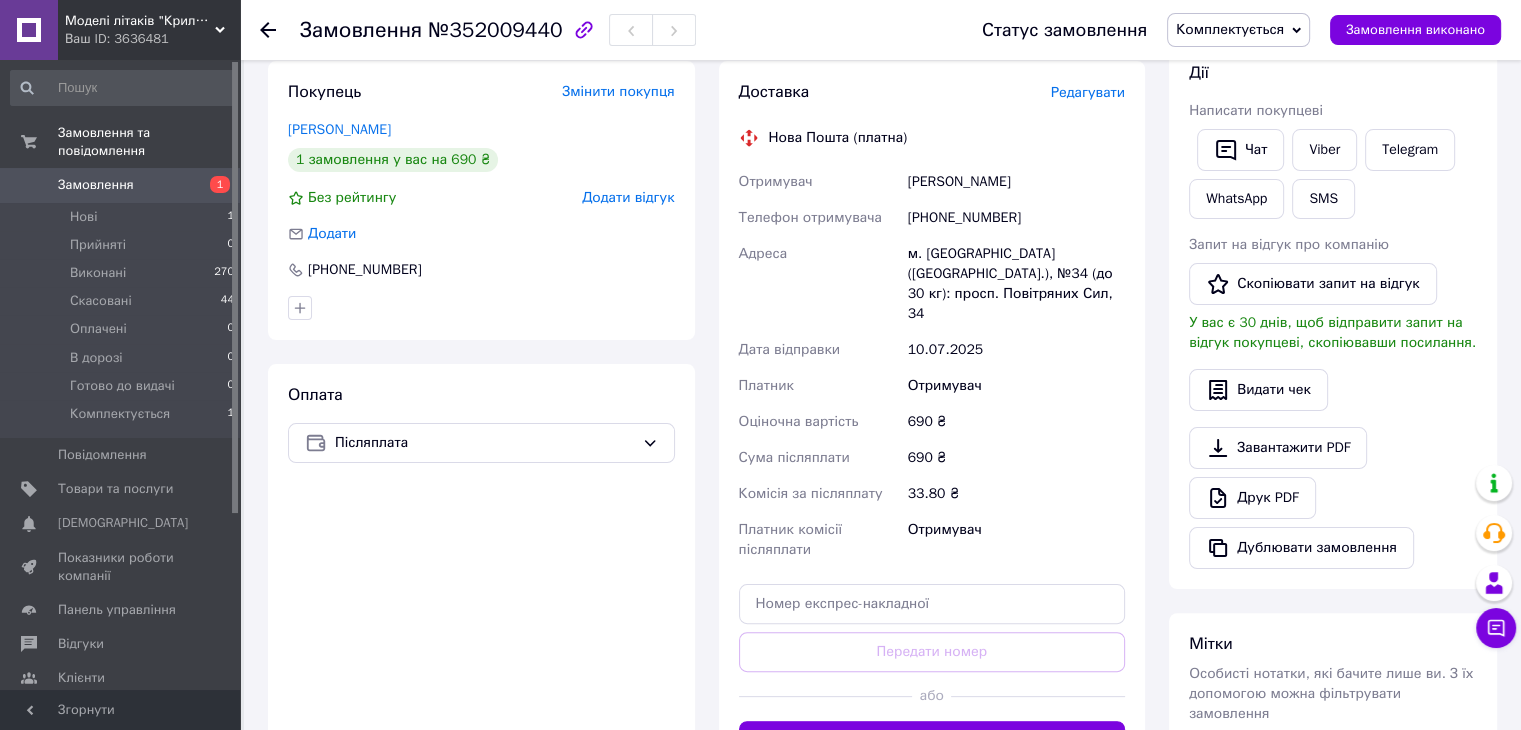 click on "Редагувати" at bounding box center (1088, 92) 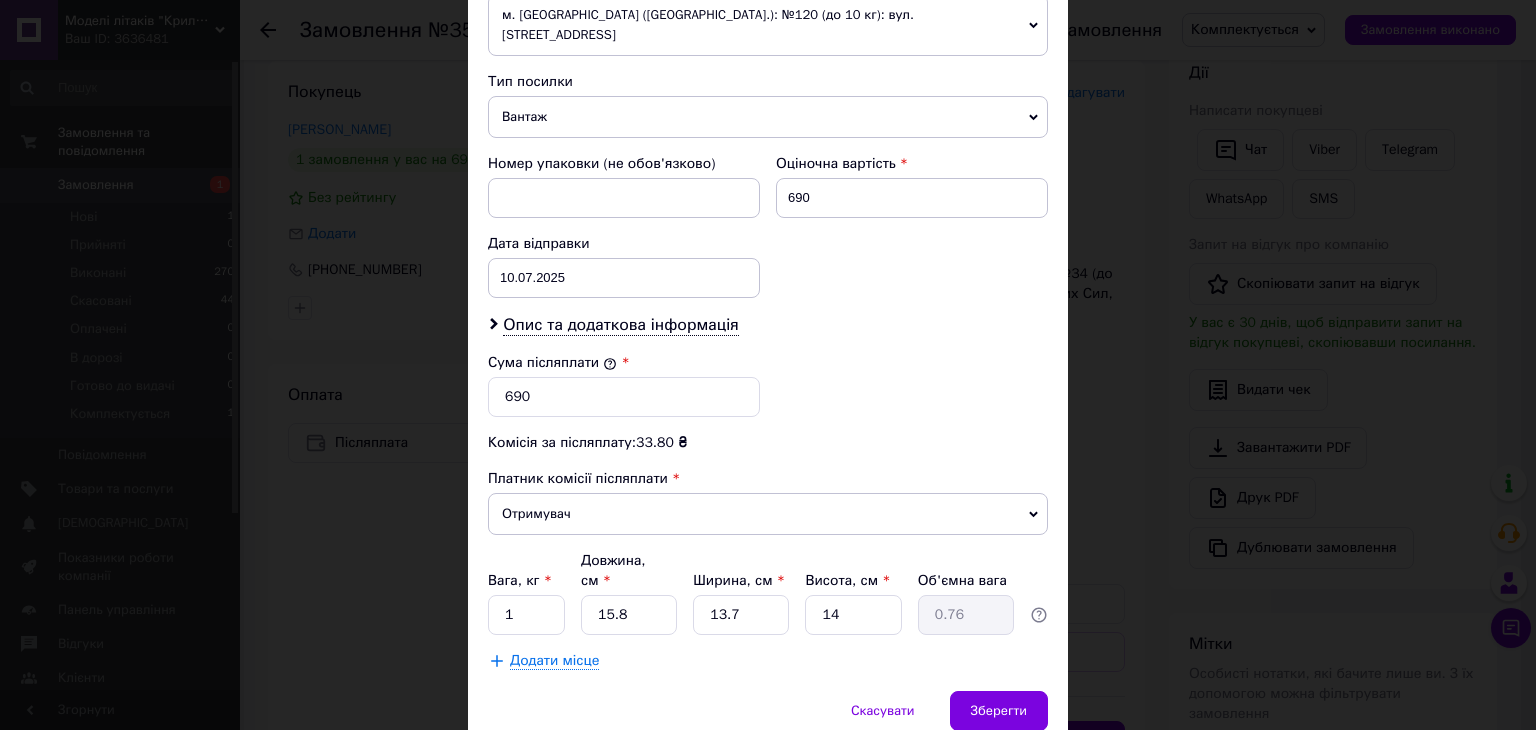 scroll, scrollTop: 768, scrollLeft: 0, axis: vertical 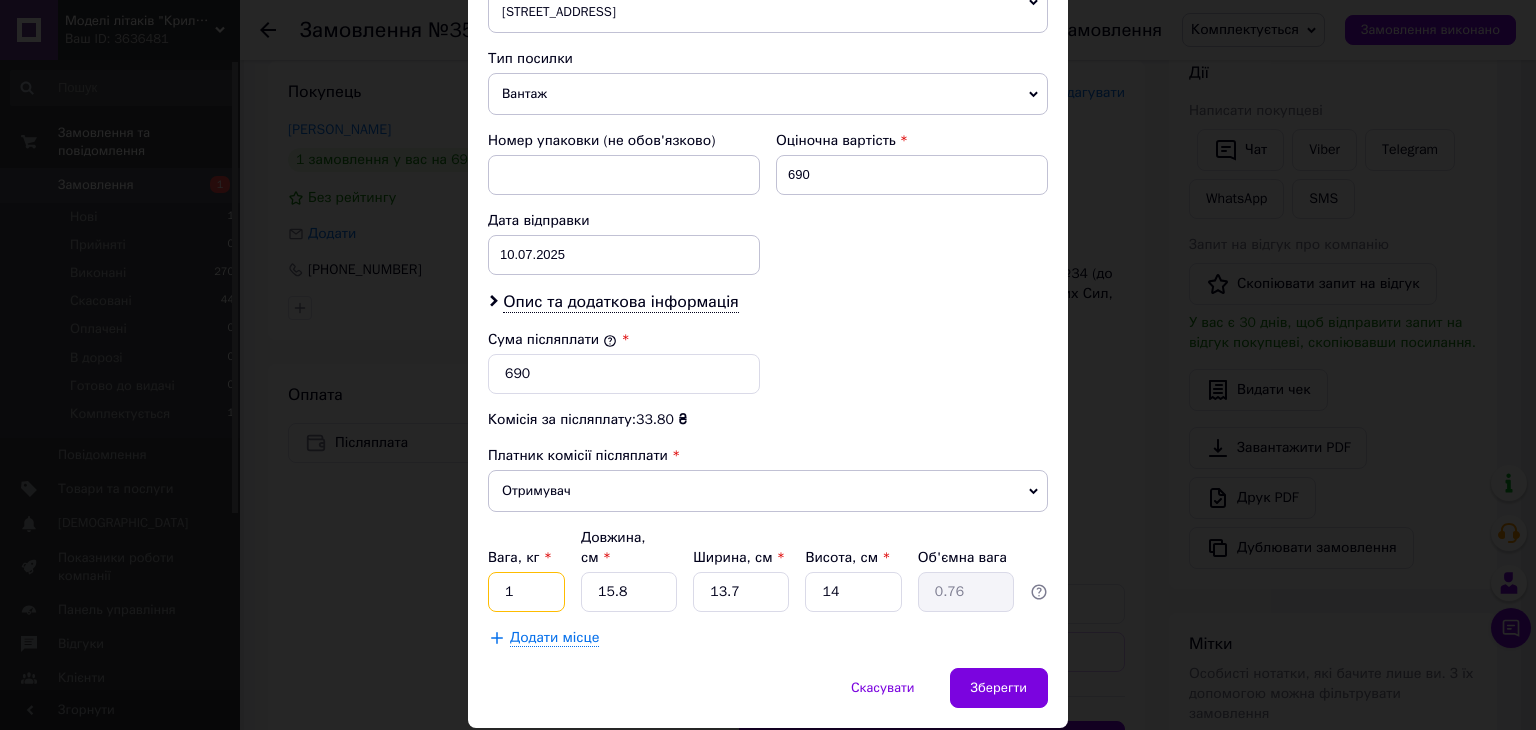 click on "1" at bounding box center (526, 592) 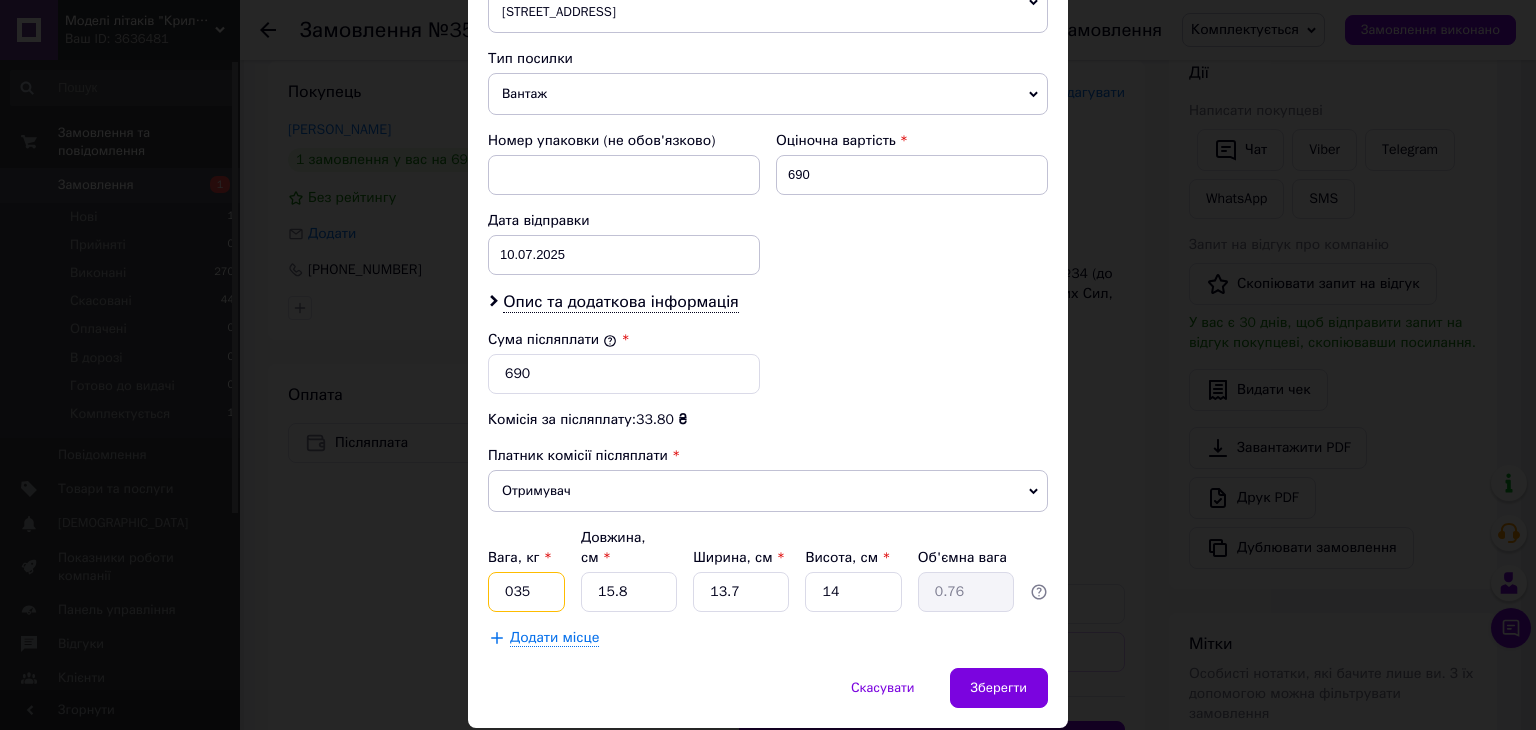 click on "035" at bounding box center [526, 592] 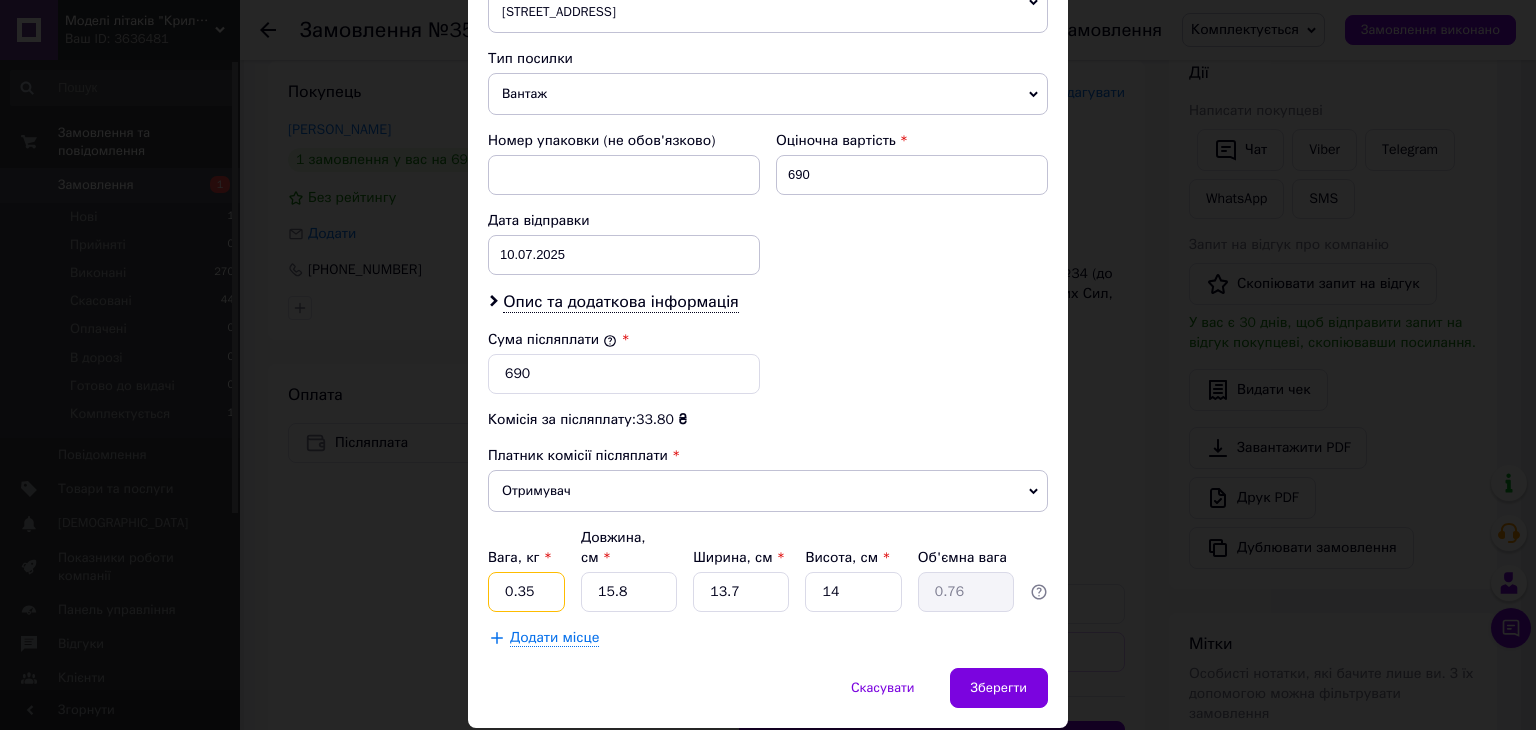 type on "0.35" 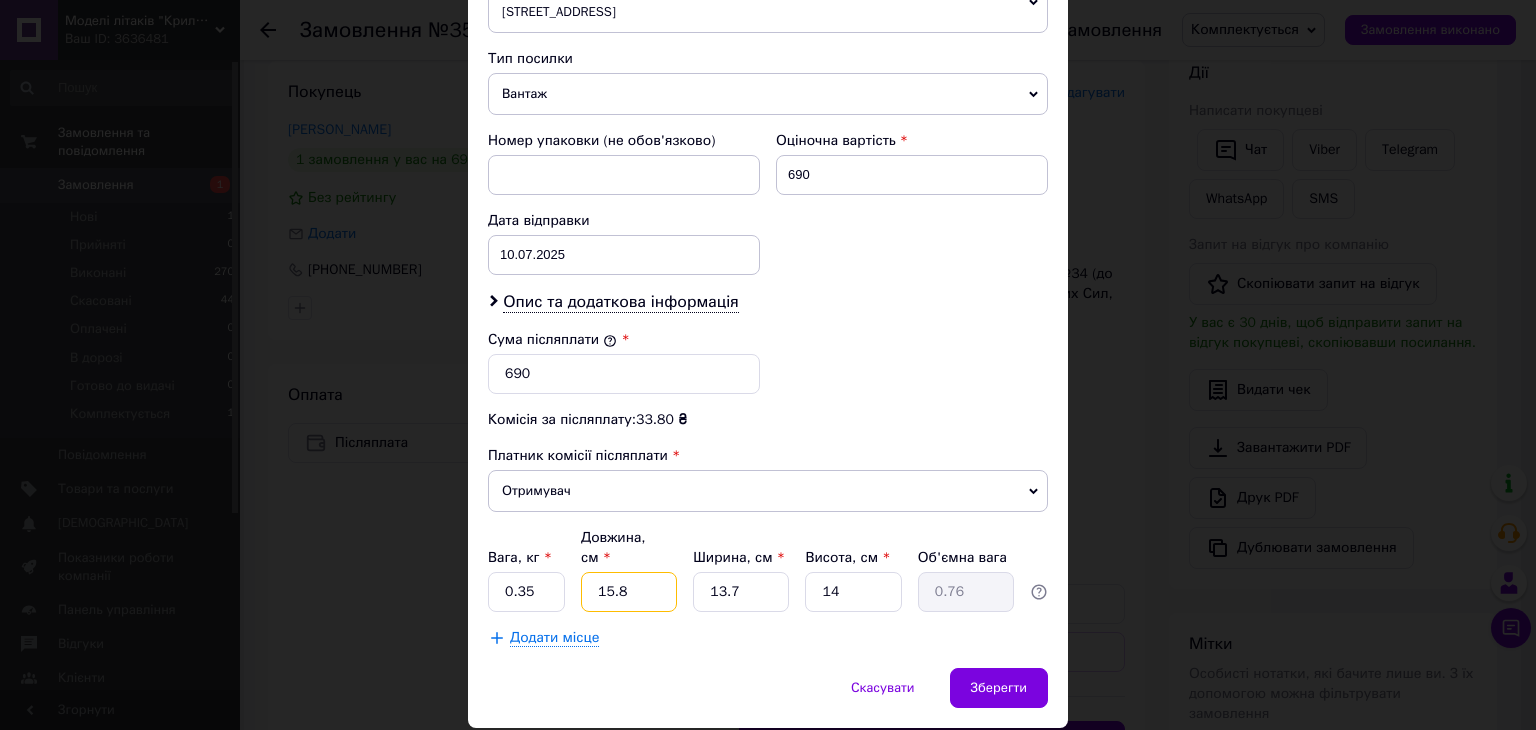 click on "15.8" at bounding box center [629, 592] 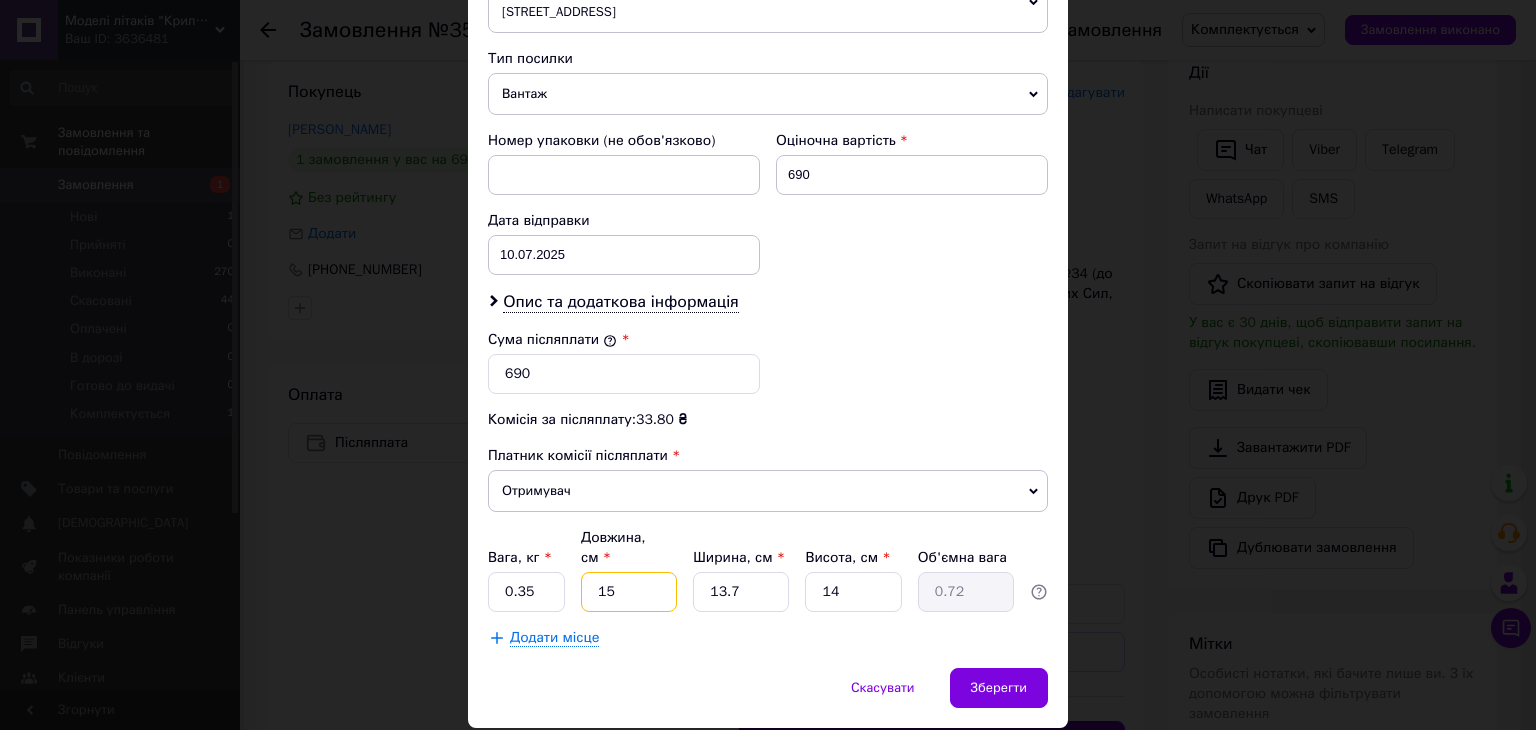 type on "1" 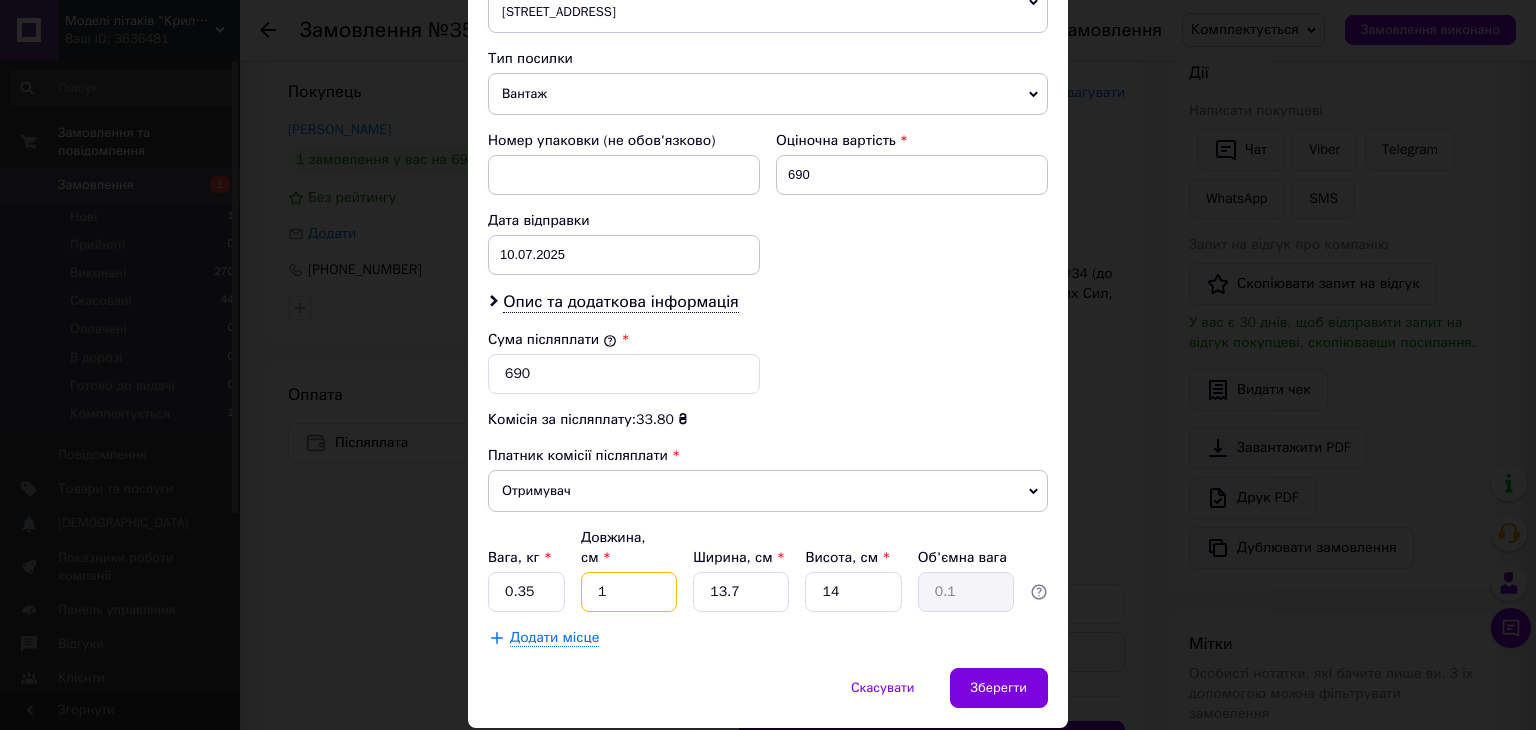 type 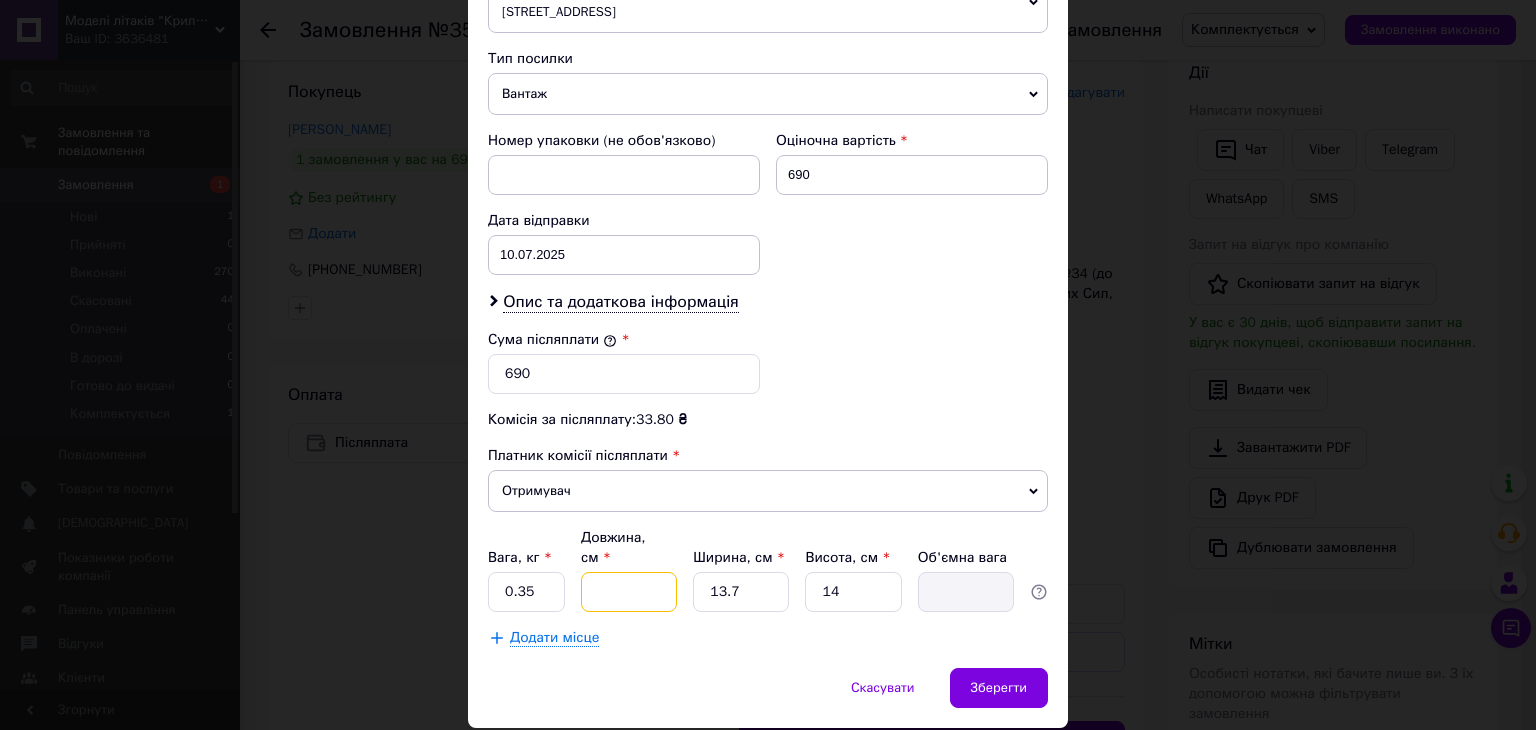 type on "2" 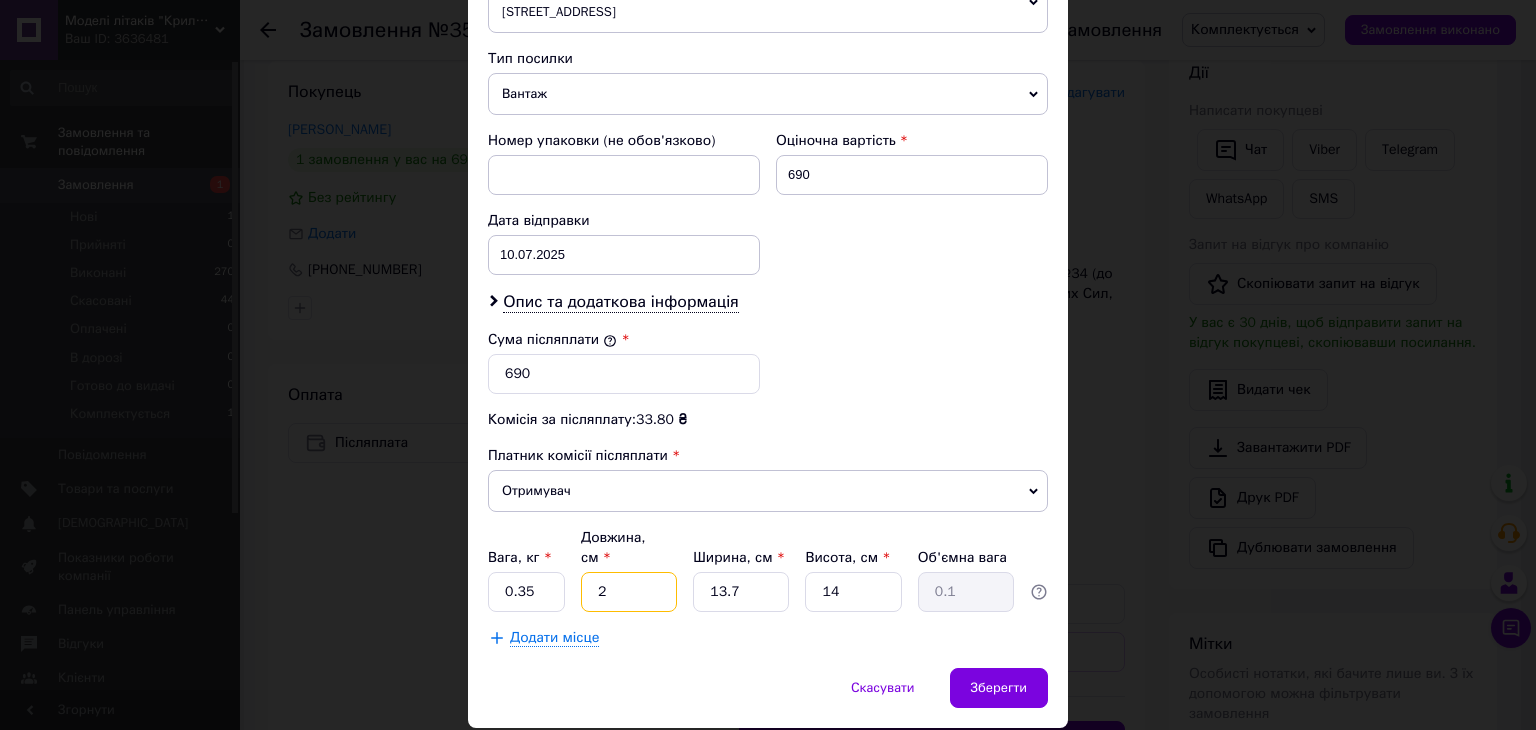 type on "24" 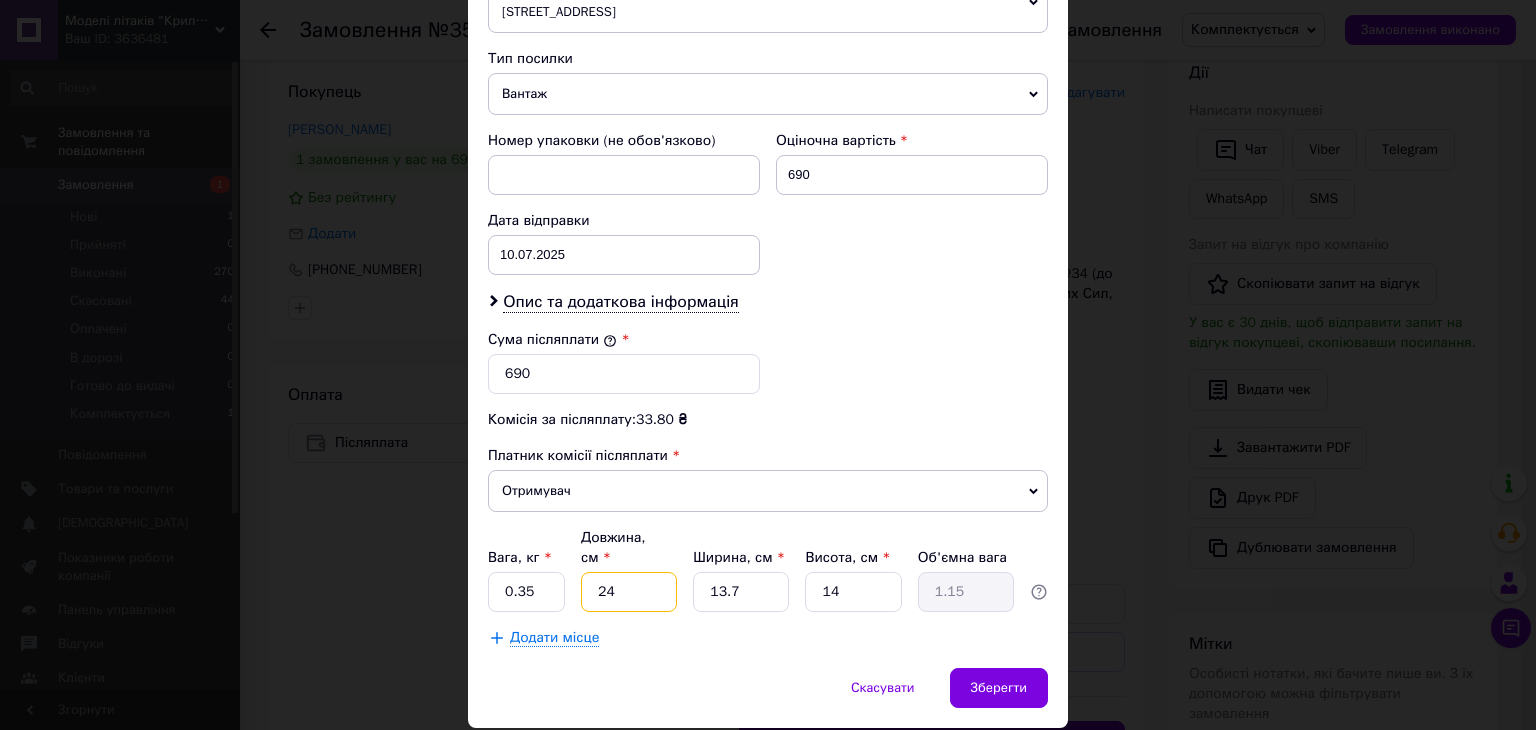 type on "24" 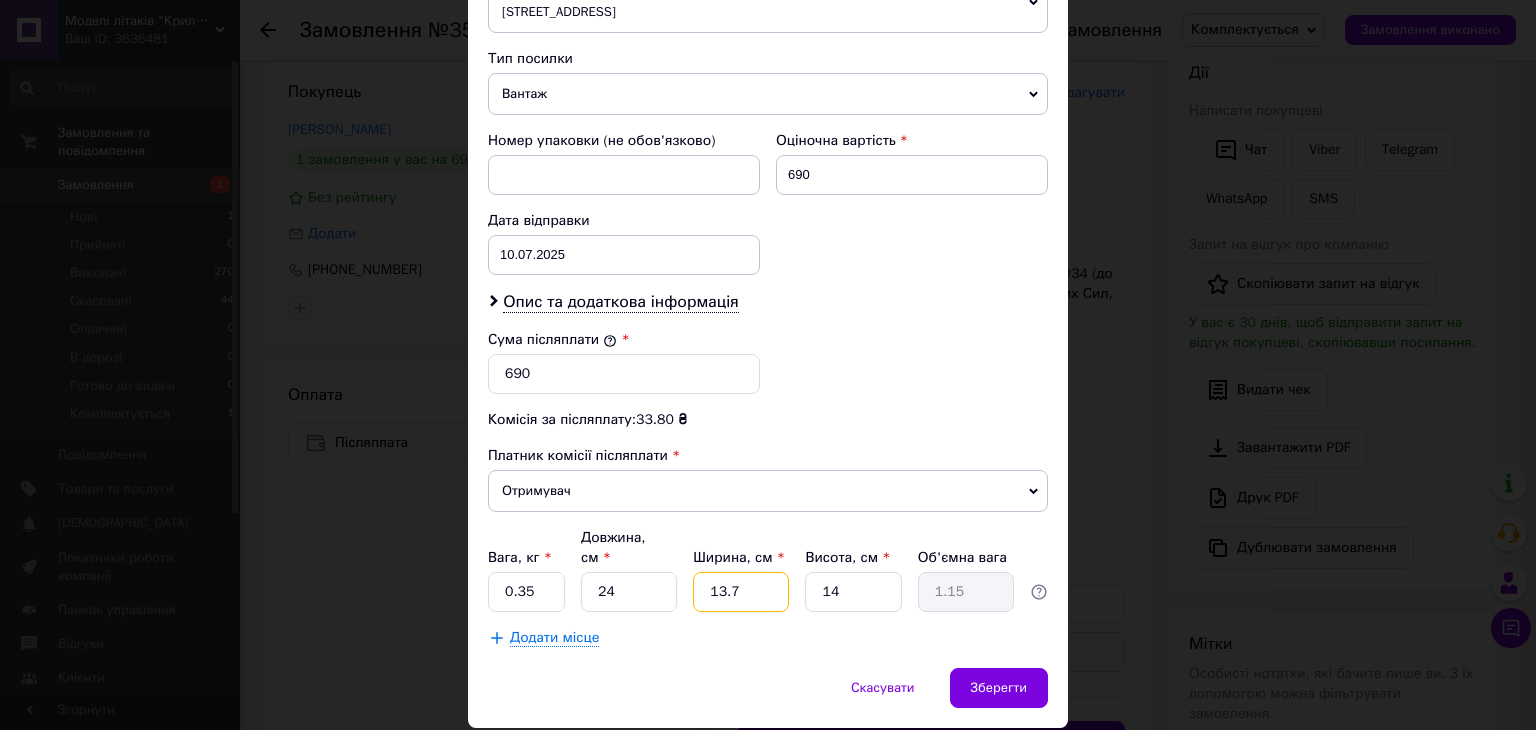 click on "13.7" at bounding box center [741, 592] 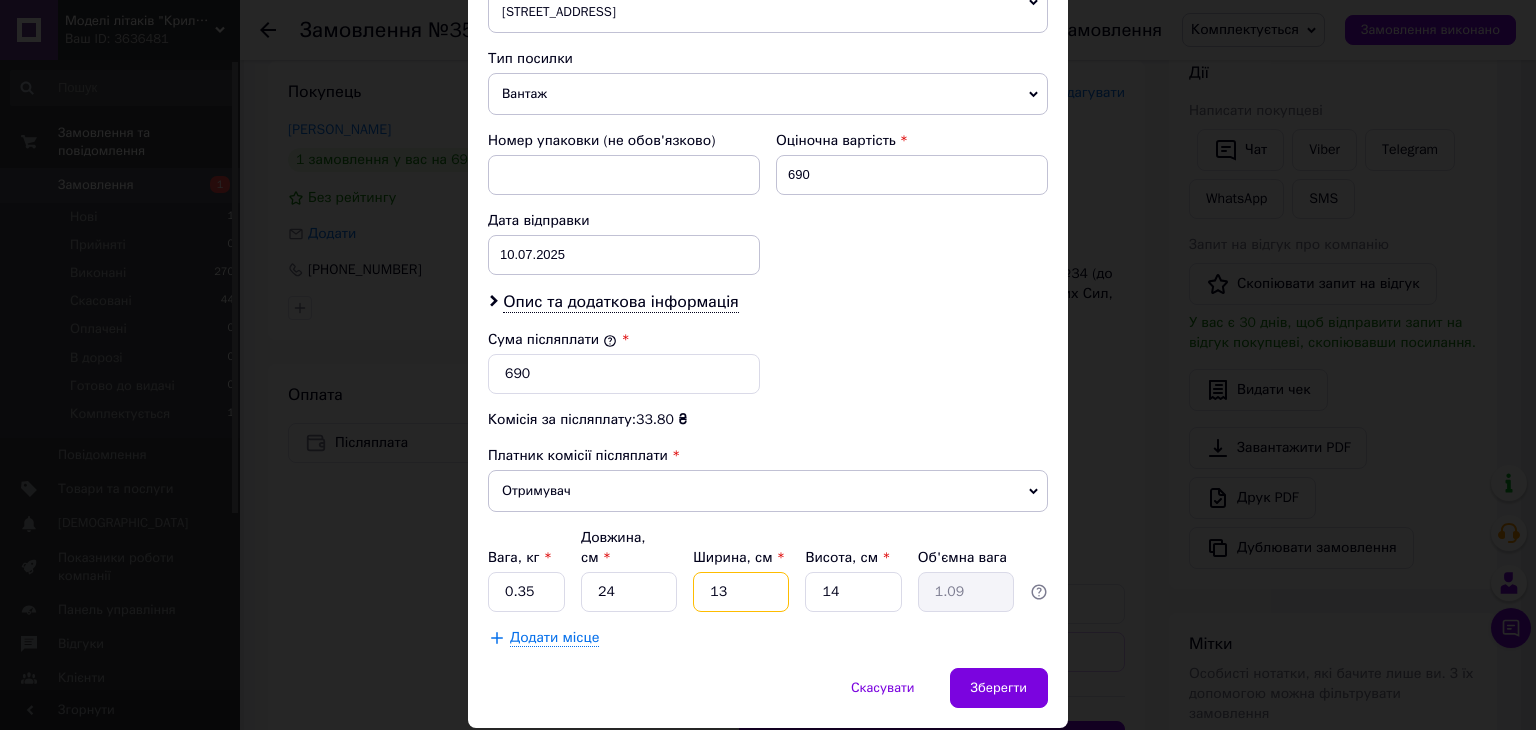 type on "1" 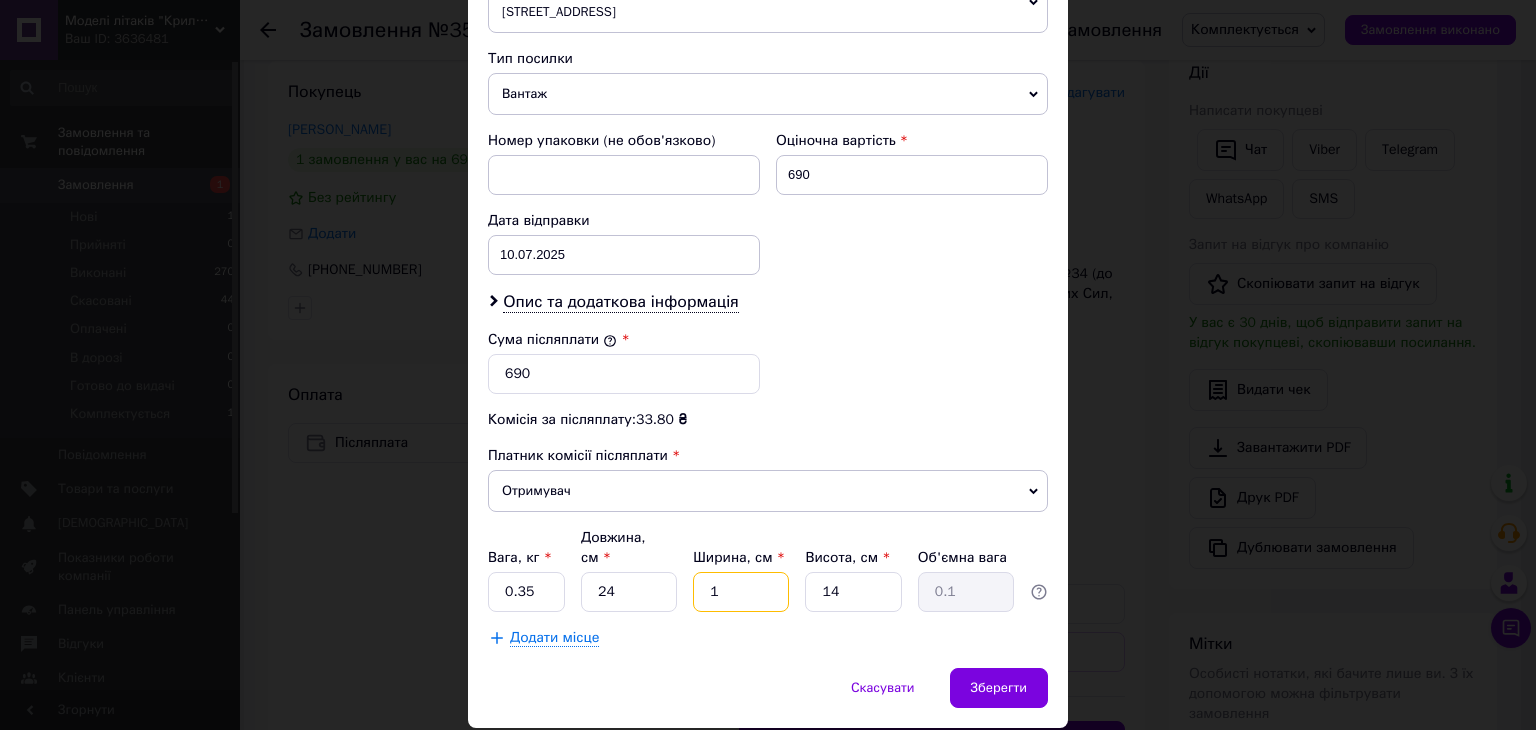 type on "16" 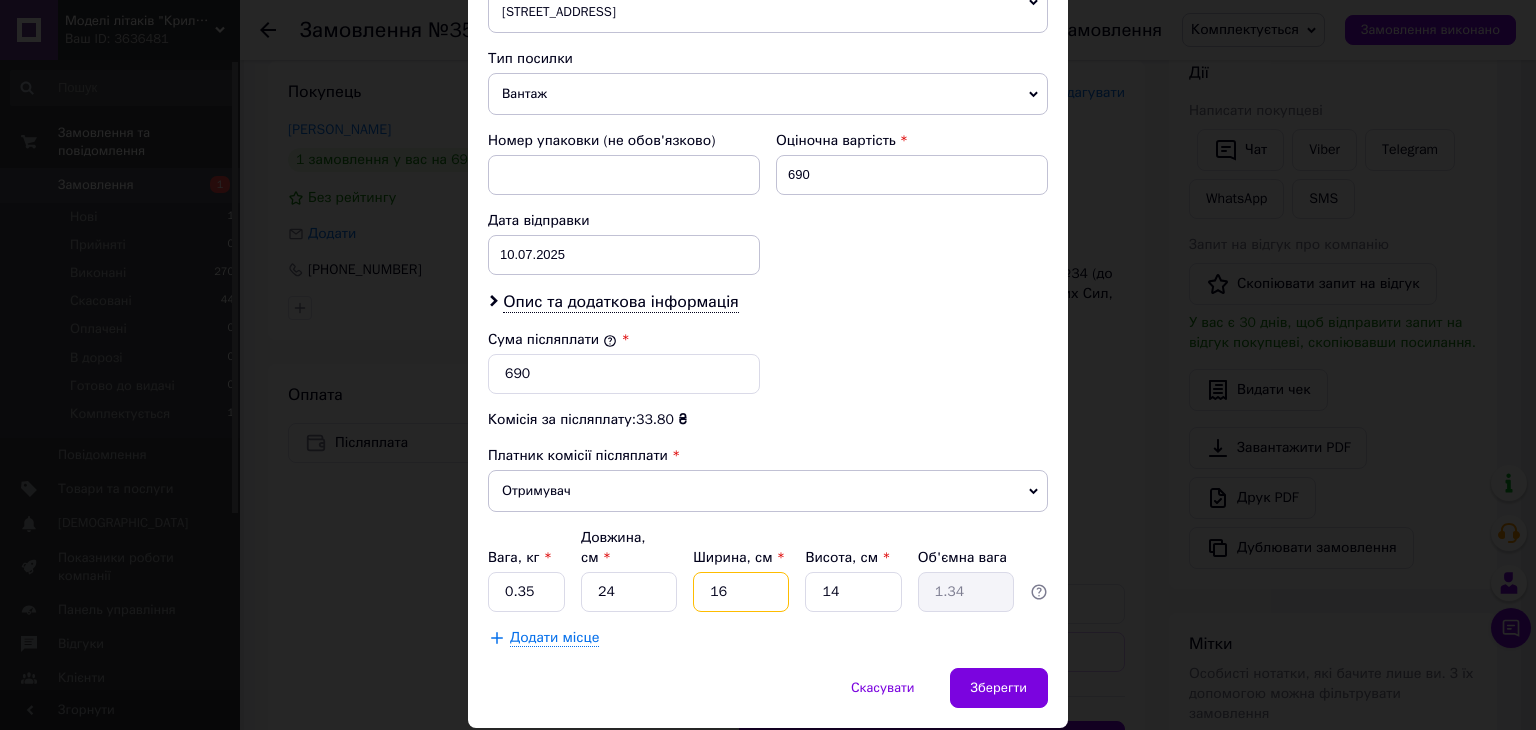 type on "16" 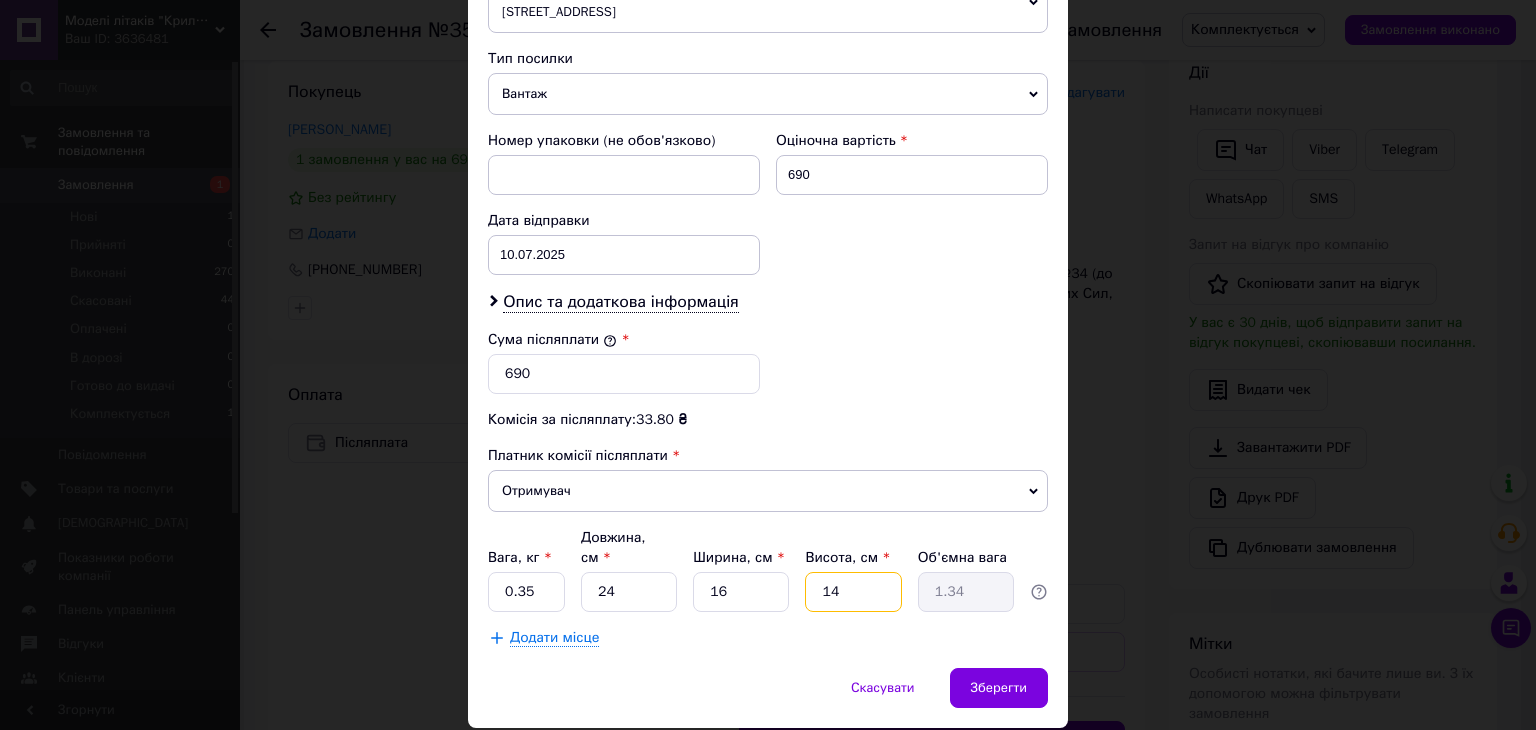 click on "14" at bounding box center [853, 592] 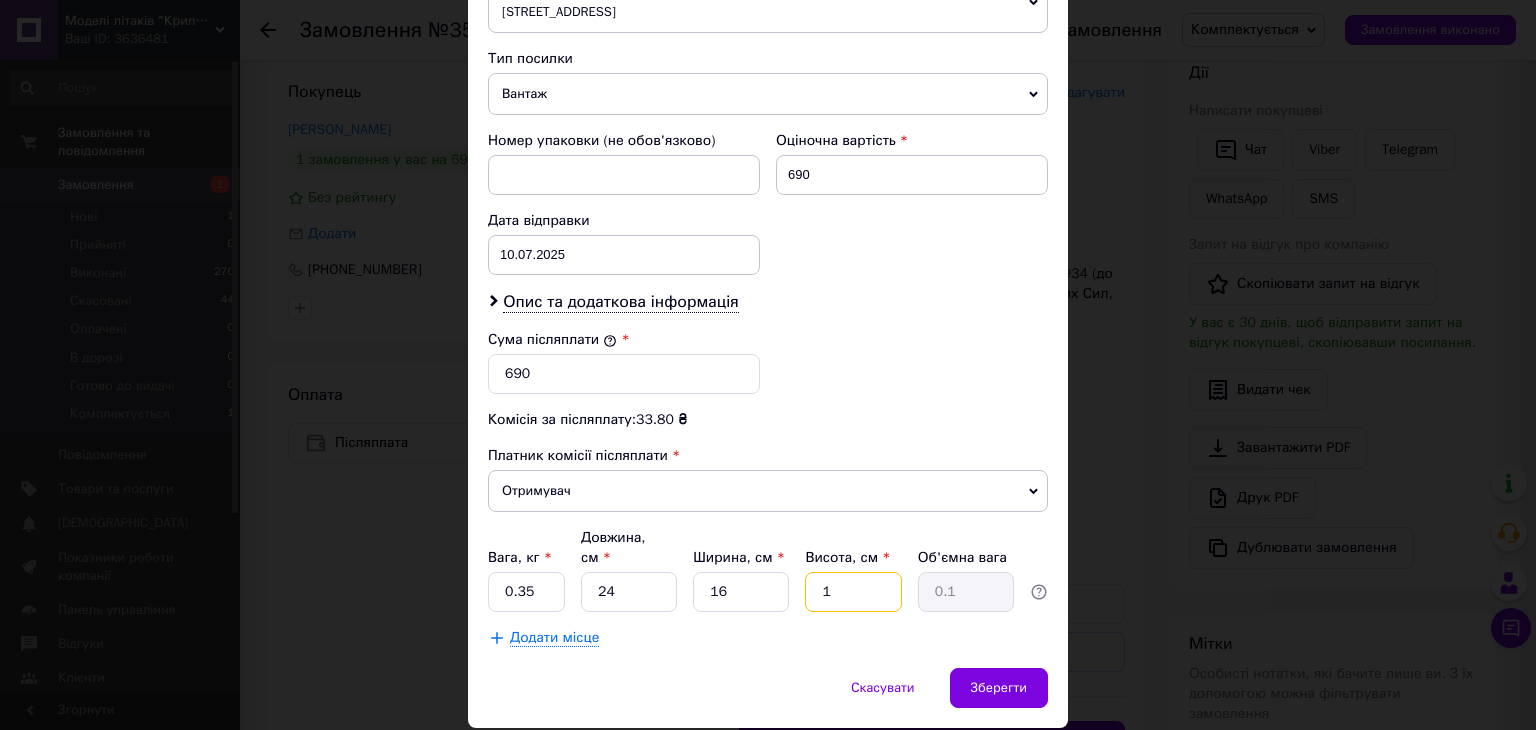 type 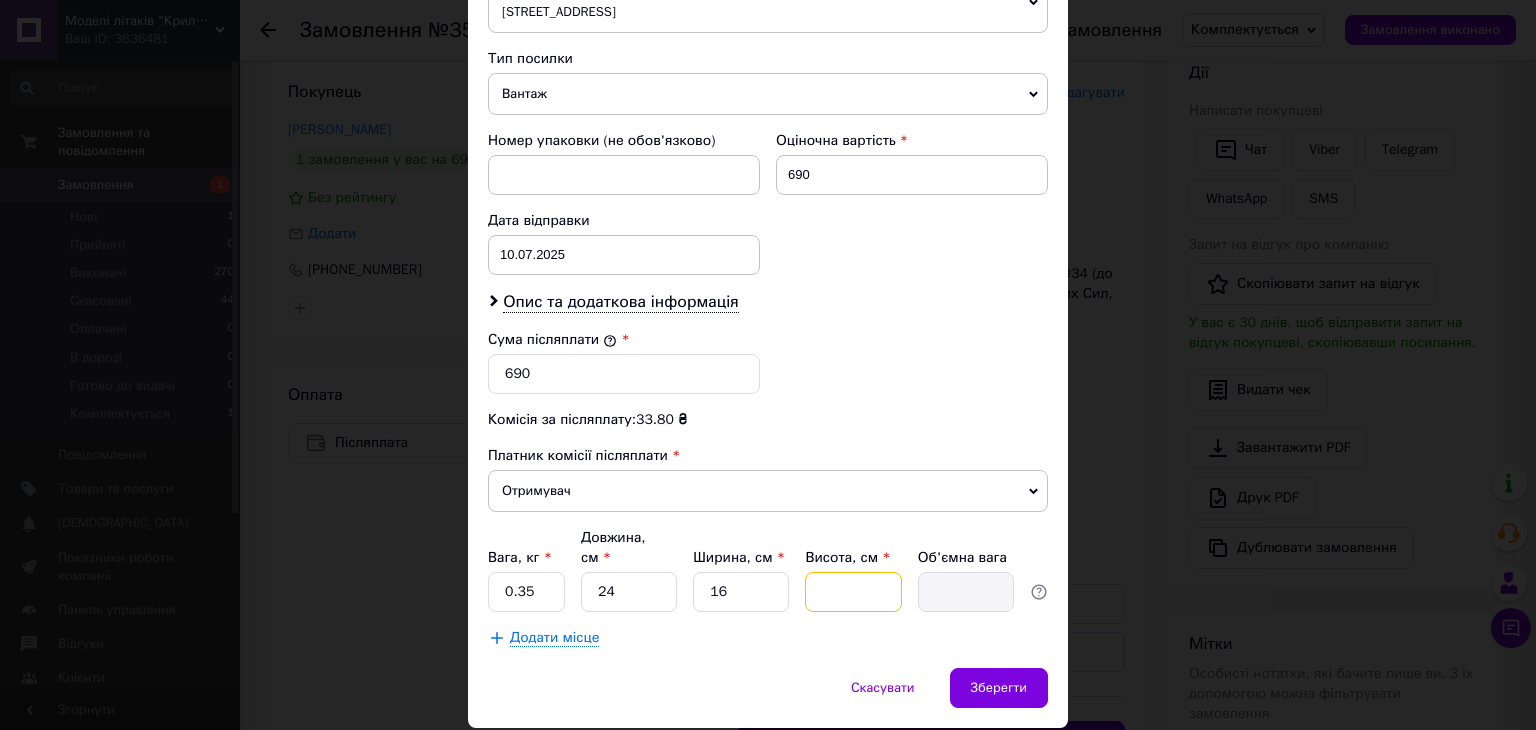 type on "6" 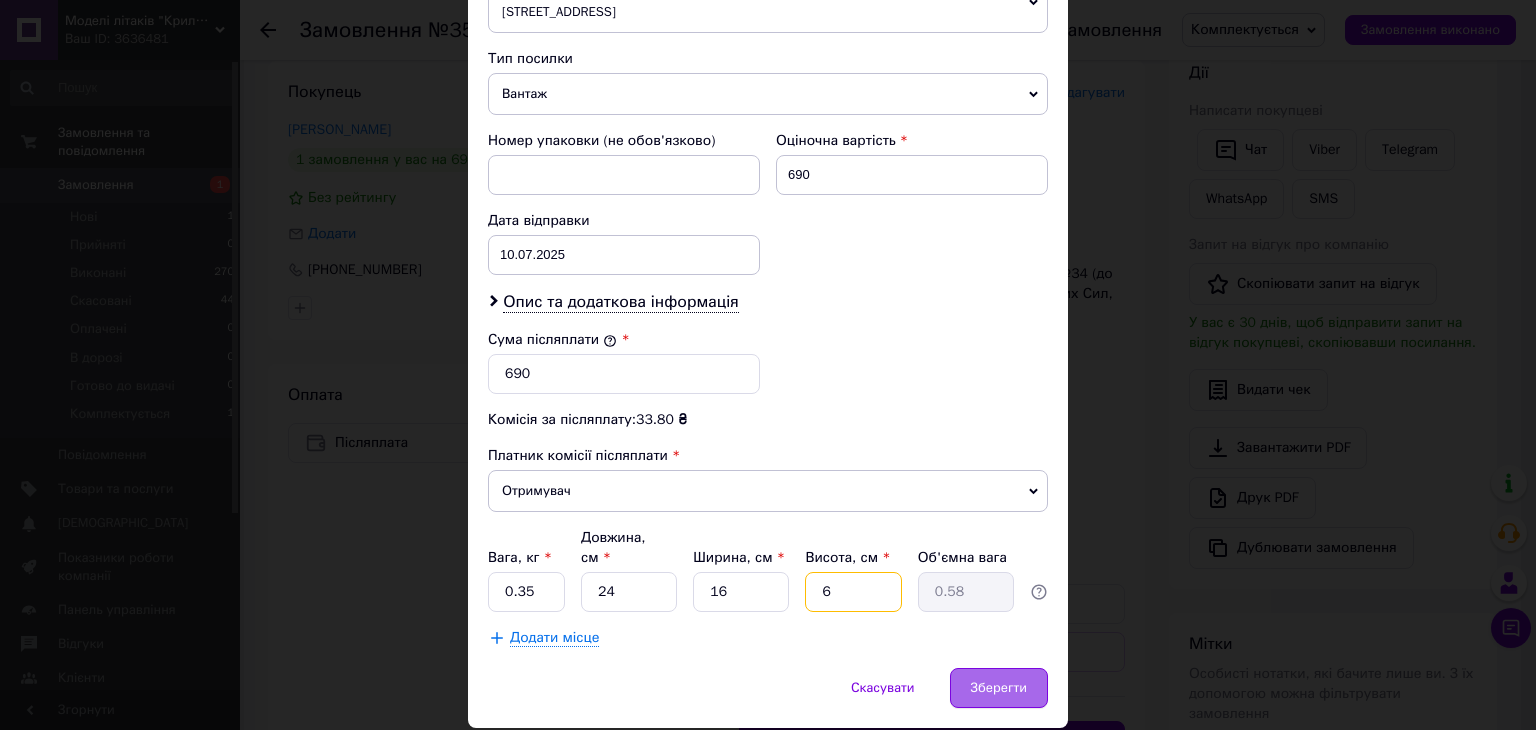 type on "6" 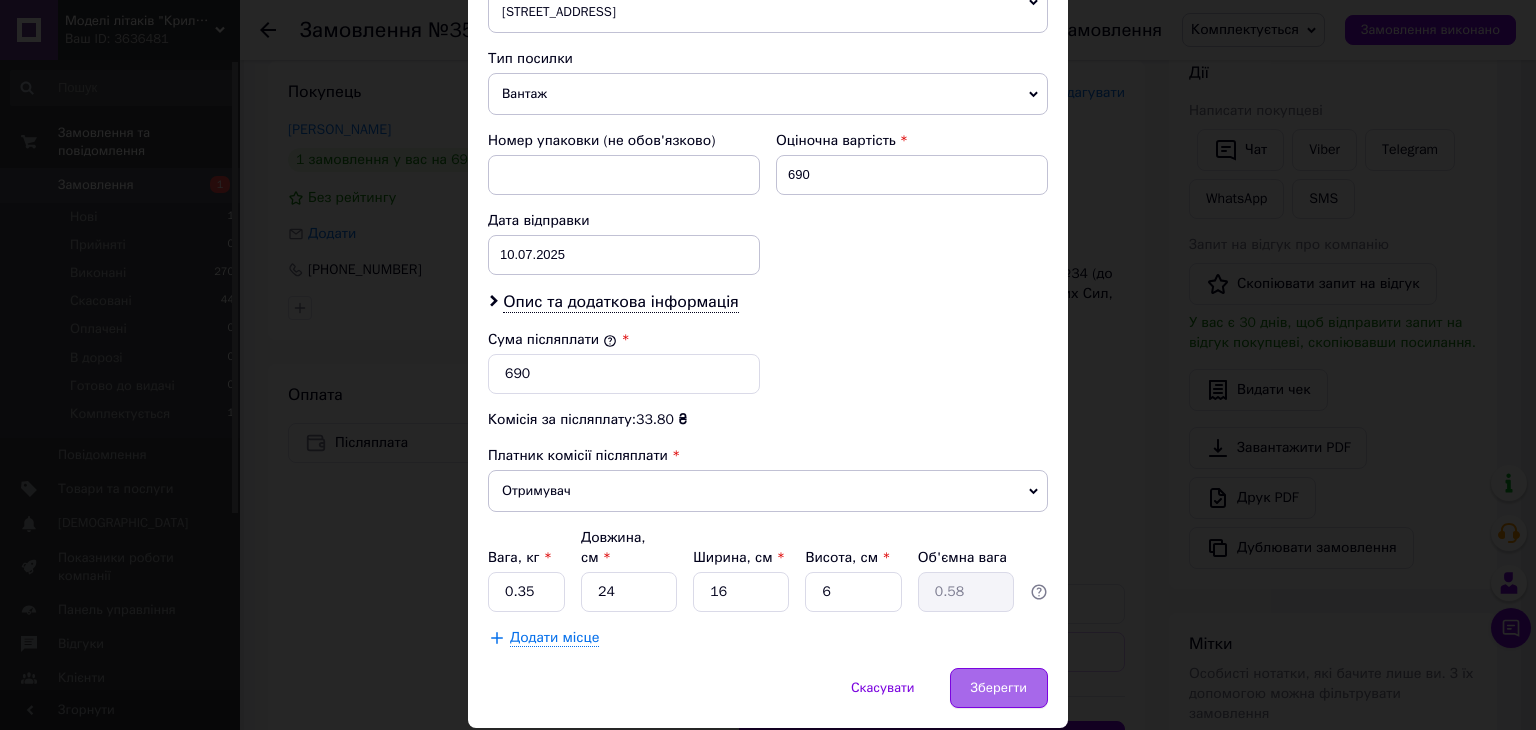 click on "Зберегти" at bounding box center (999, 688) 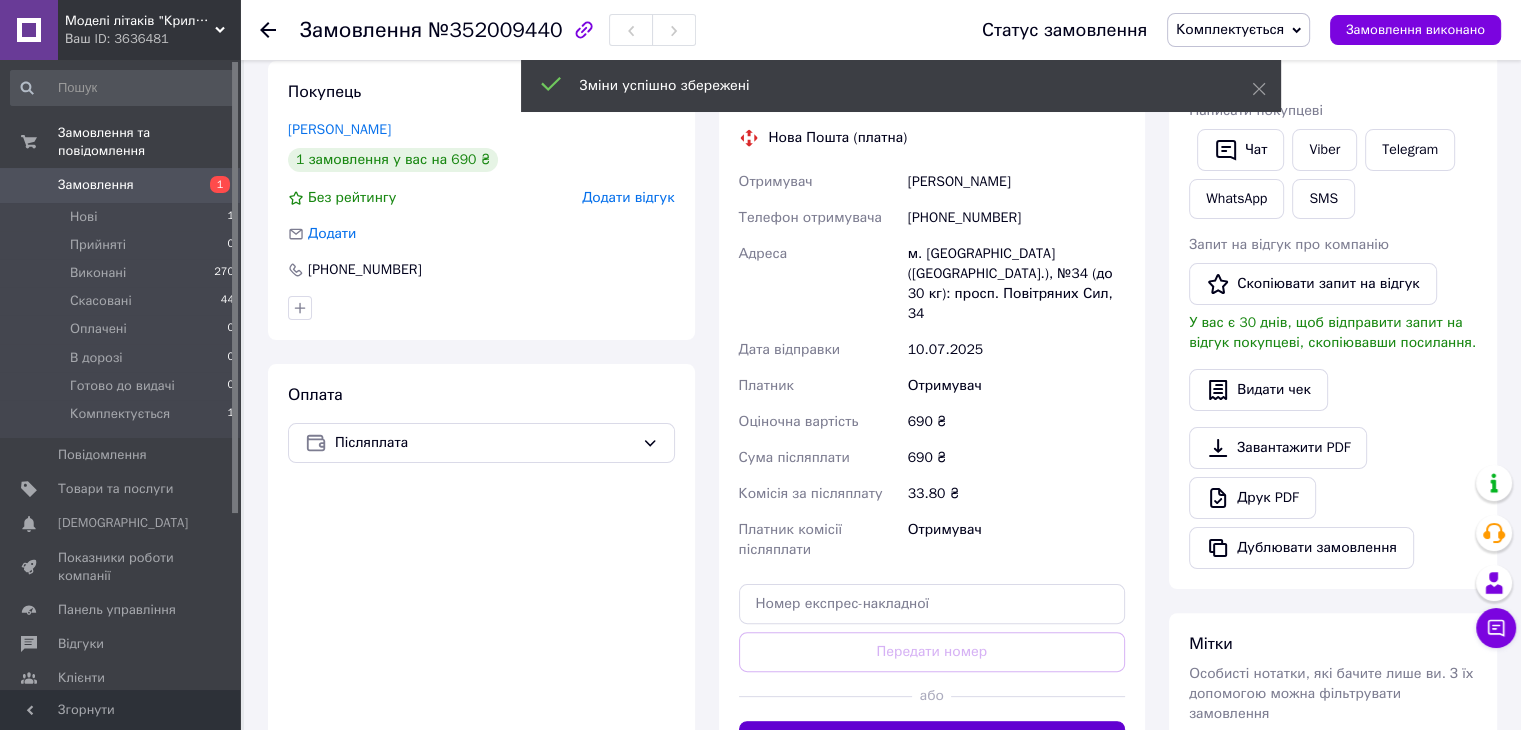 click on "Згенерувати ЕН" at bounding box center [932, 741] 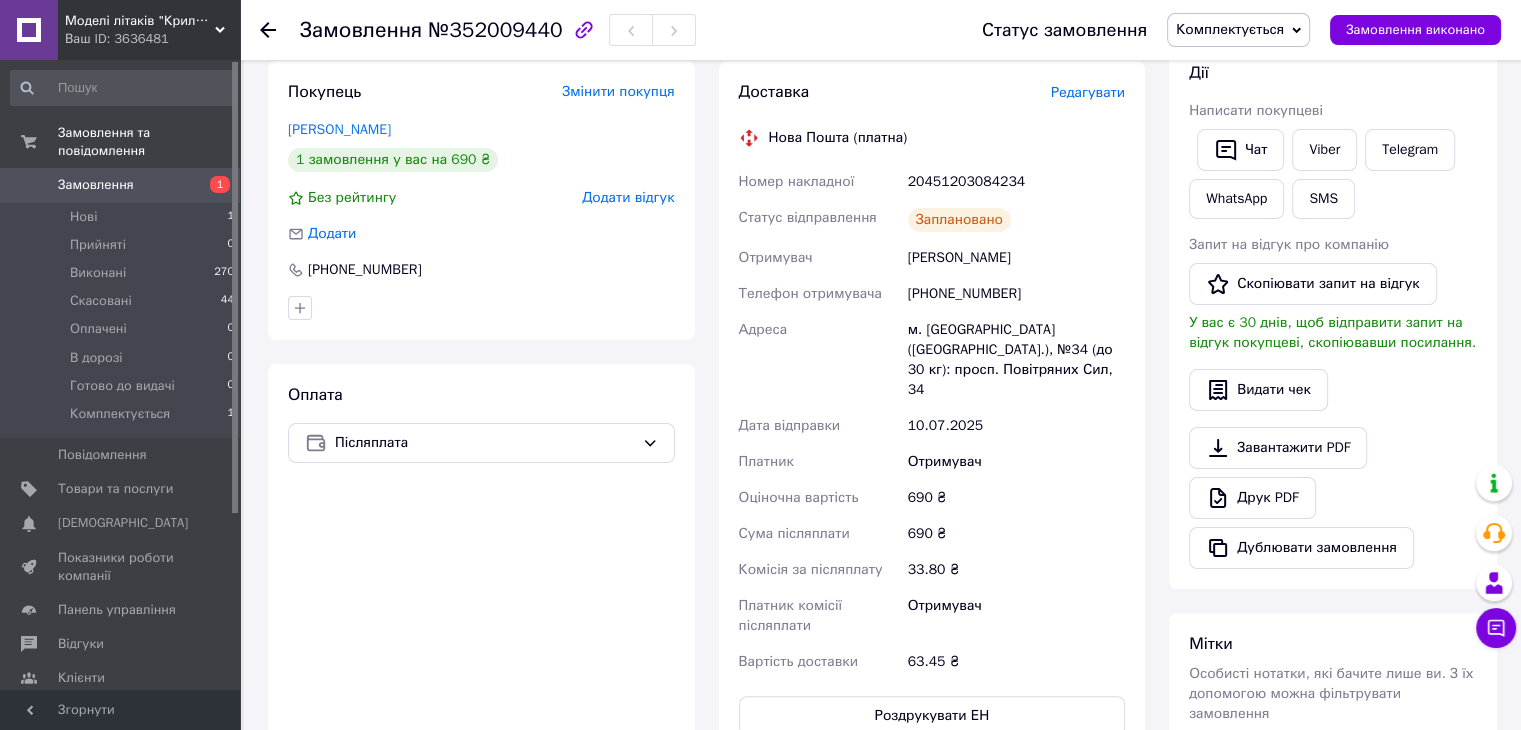 click on "Редагувати" at bounding box center [1088, 92] 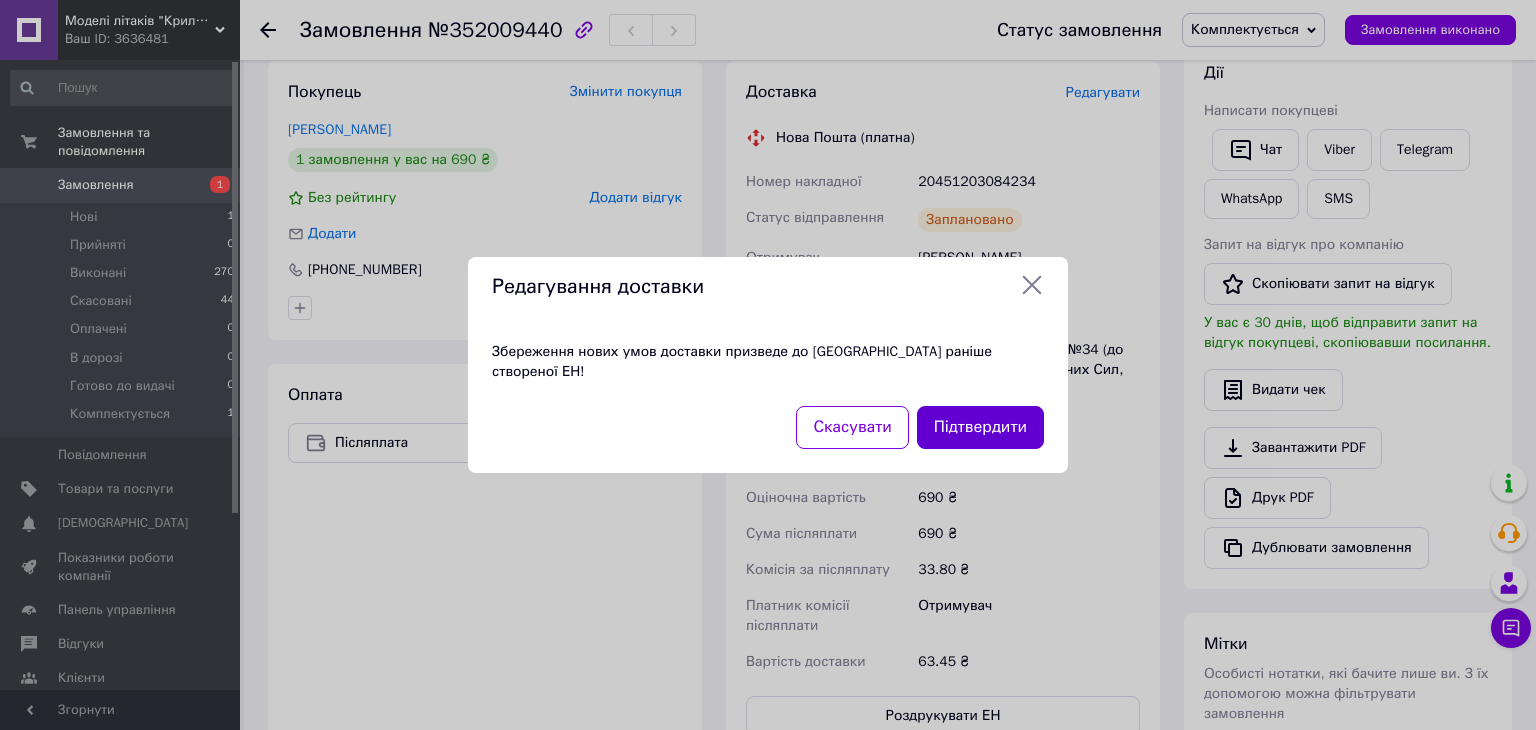 click on "Підтвердити" at bounding box center (980, 427) 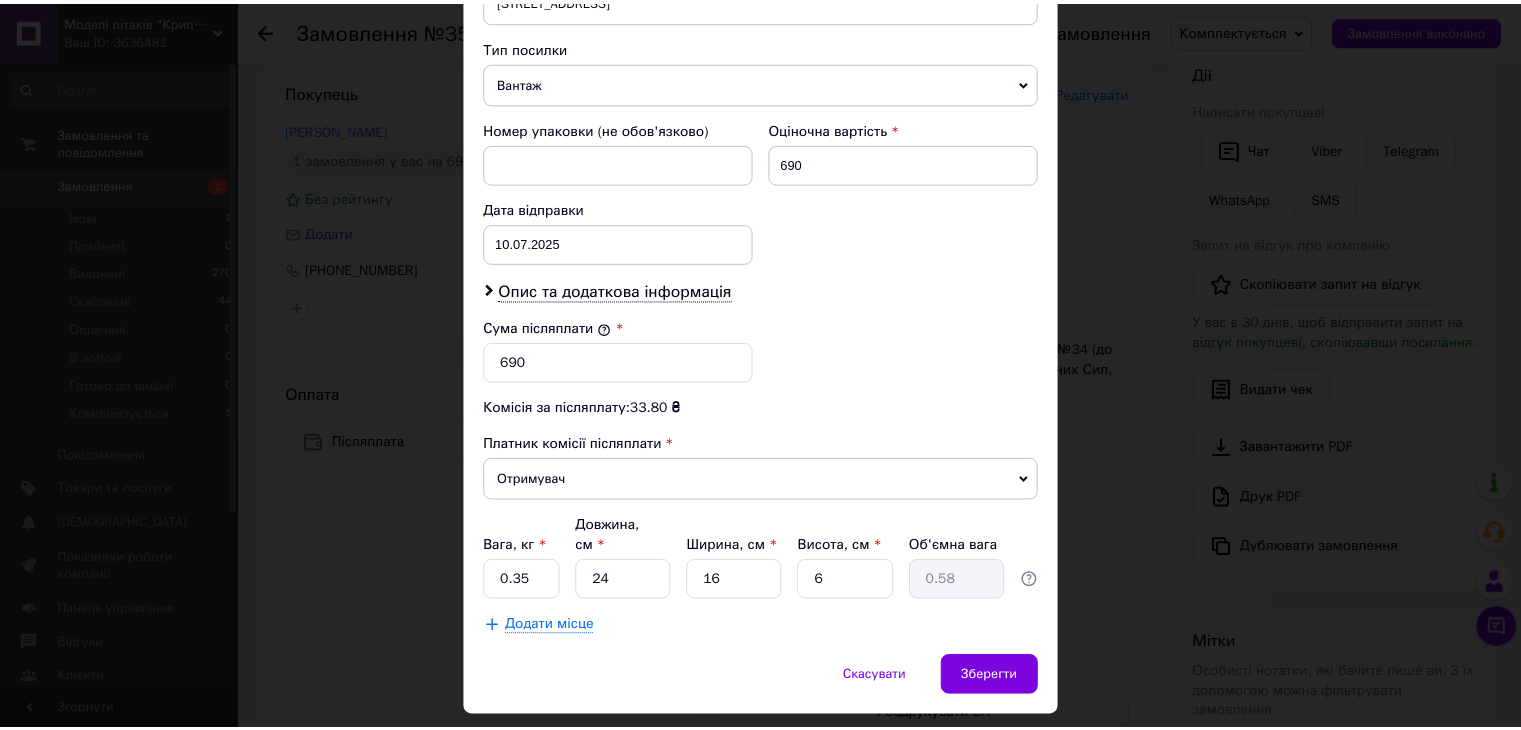 scroll, scrollTop: 790, scrollLeft: 0, axis: vertical 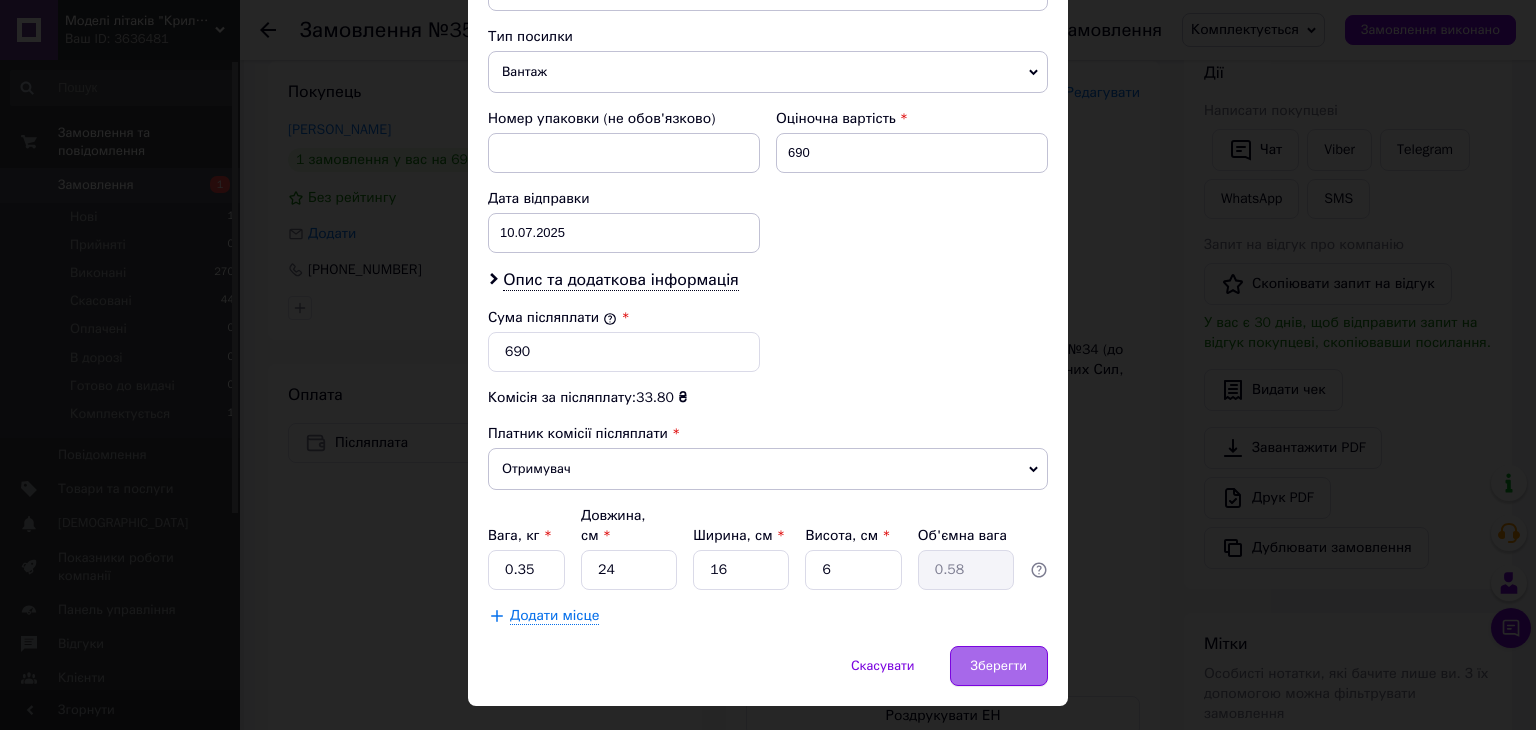 click on "Зберегти" at bounding box center [999, 666] 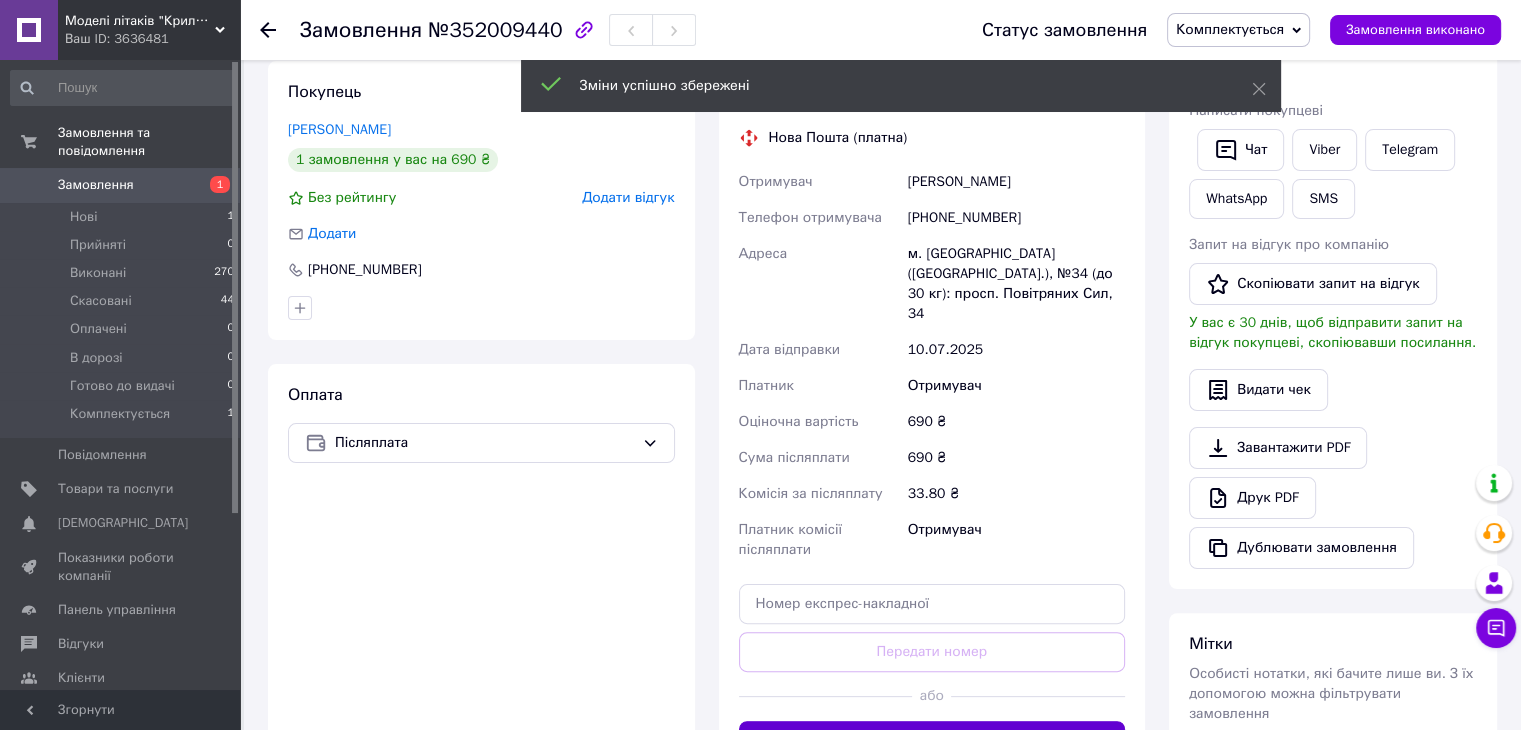 click on "Згенерувати ЕН" at bounding box center (932, 741) 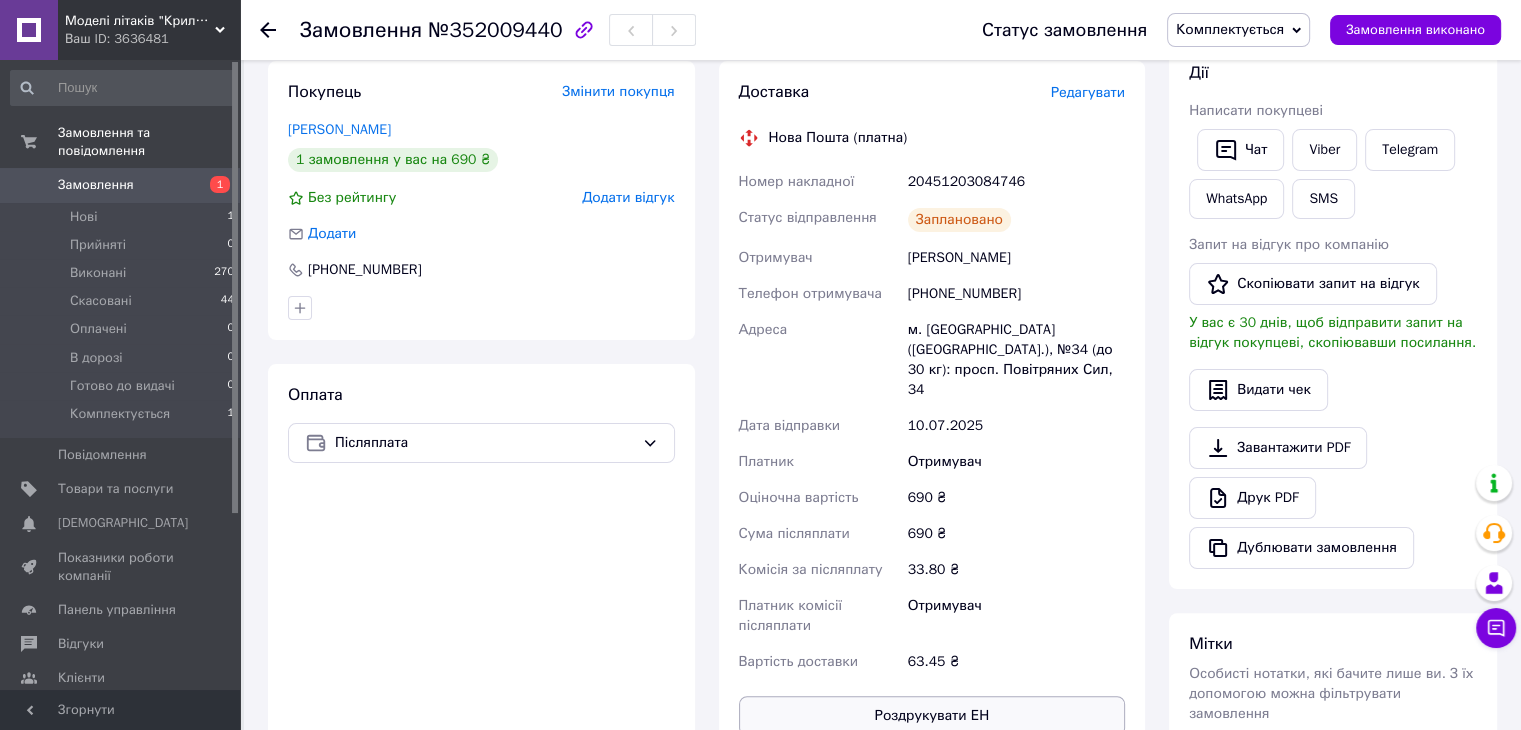 click on "Роздрукувати ЕН" at bounding box center [932, 716] 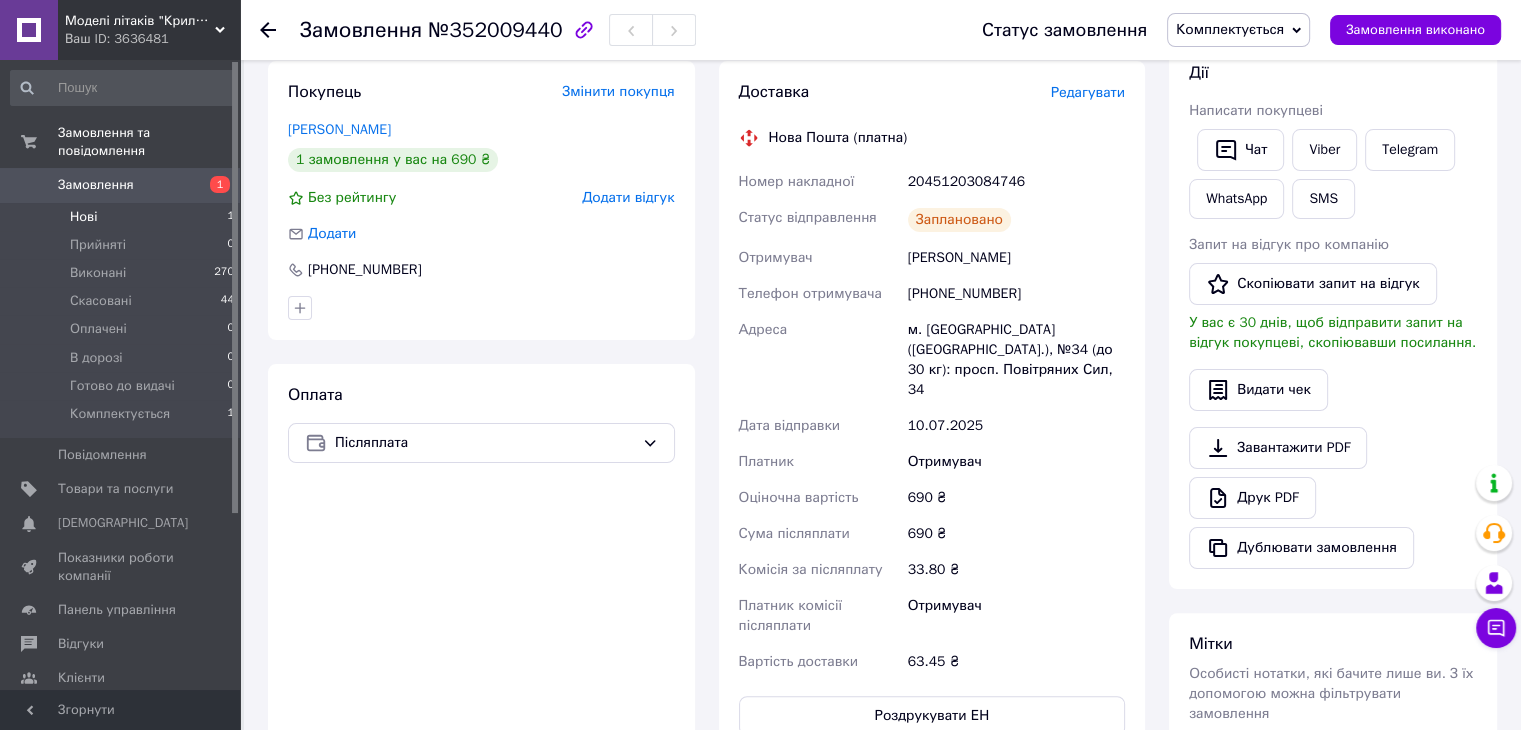 click on "Нові 1" at bounding box center [123, 217] 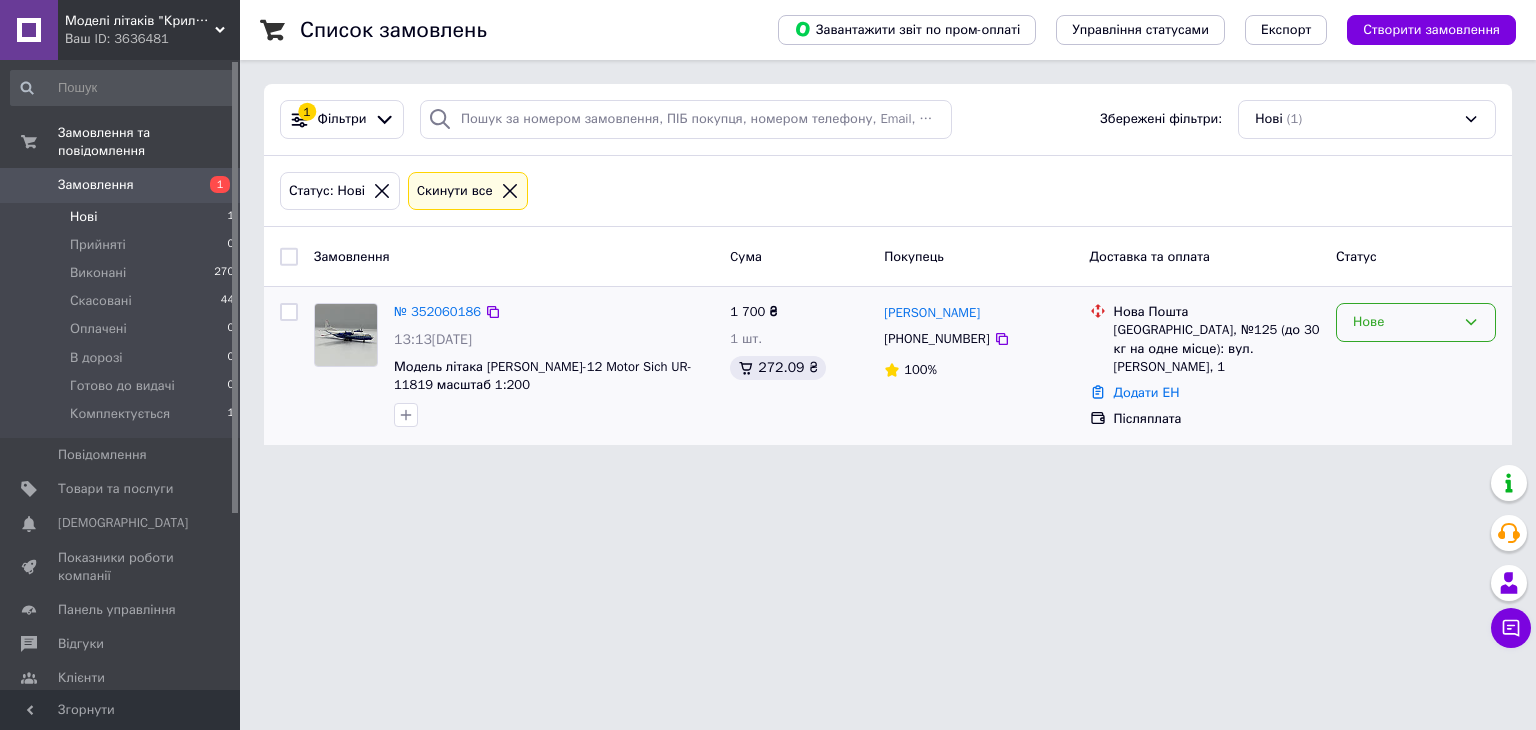 click on "Нове" at bounding box center (1404, 322) 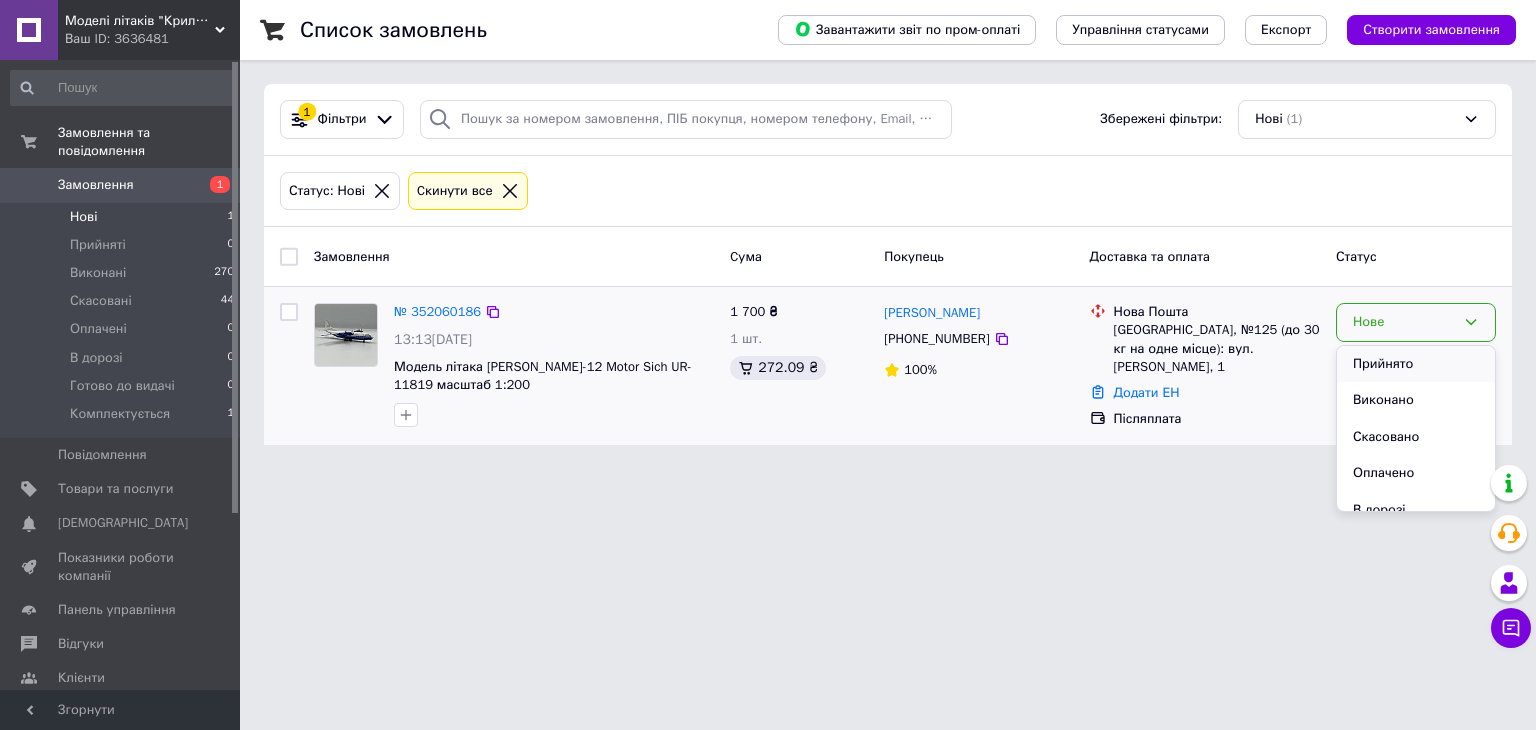 click on "Прийнято" at bounding box center (1416, 364) 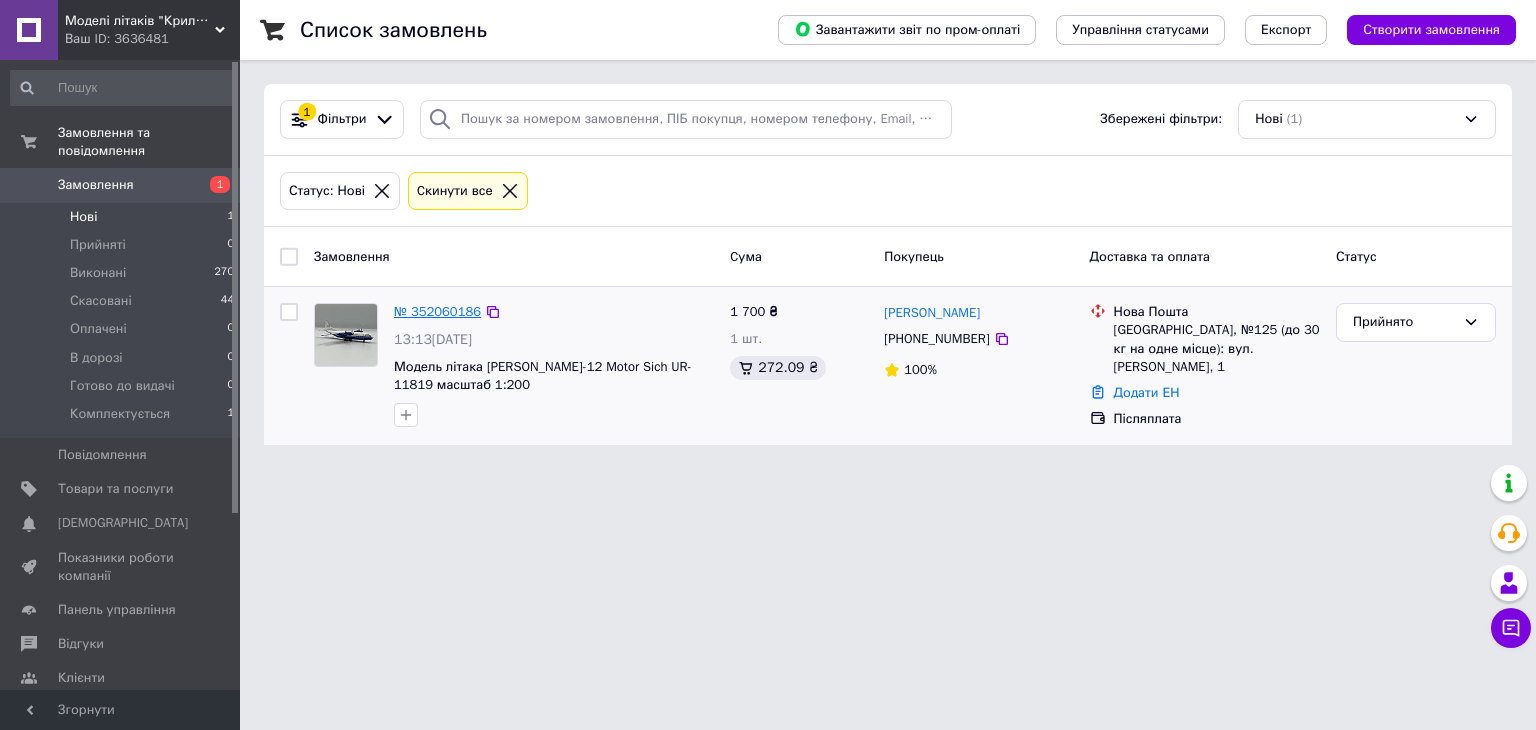 click on "№ 352060186" at bounding box center (437, 311) 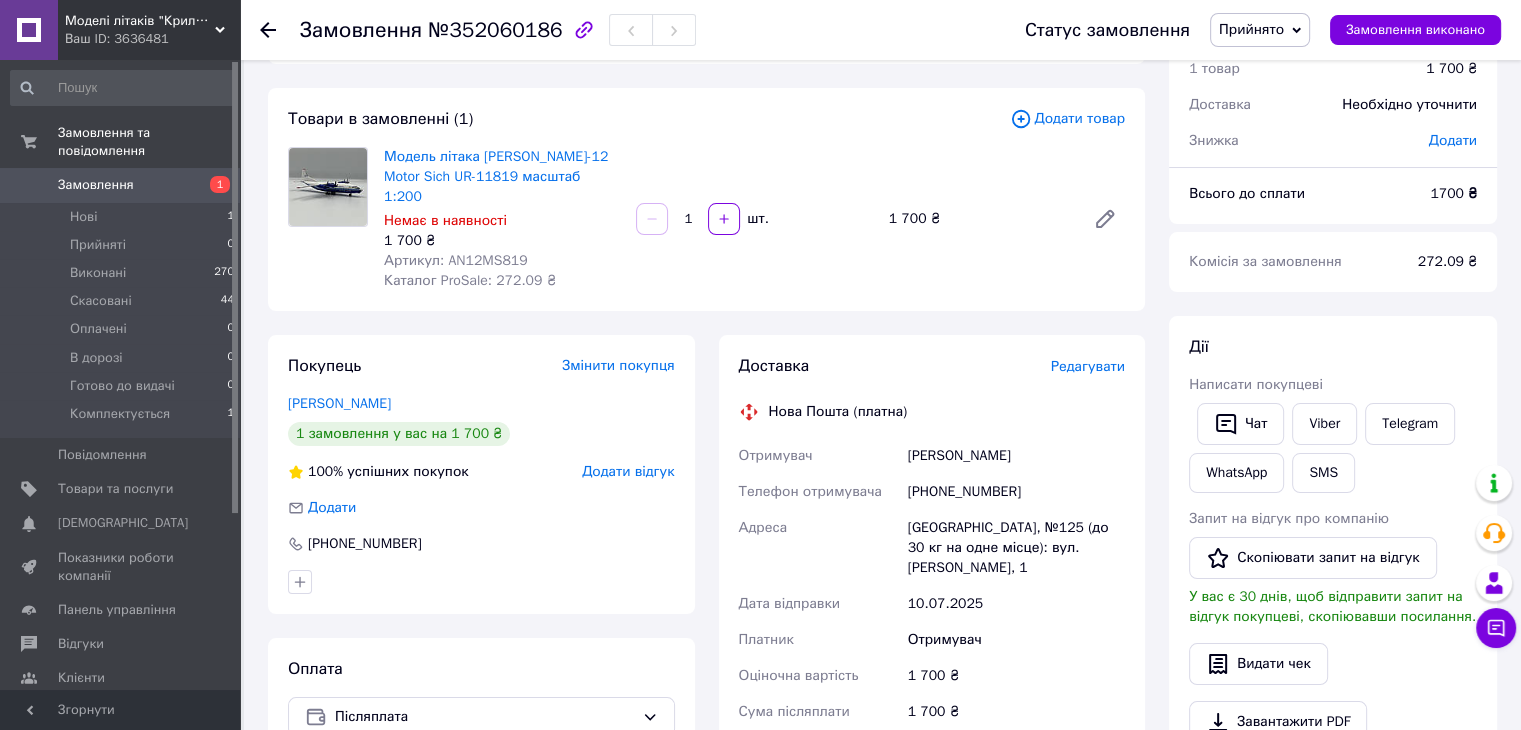 scroll, scrollTop: 87, scrollLeft: 0, axis: vertical 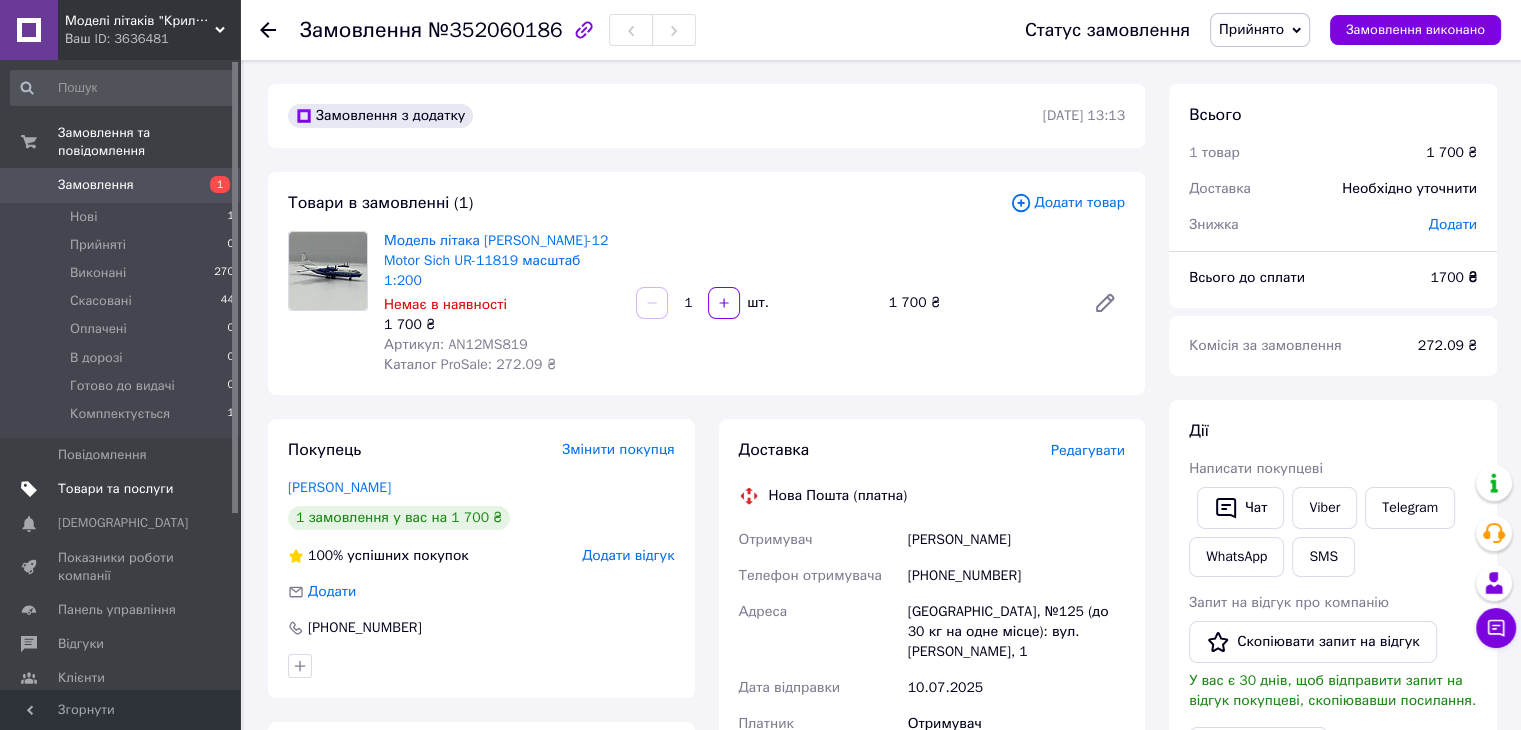 click on "Товари та послуги" at bounding box center (115, 489) 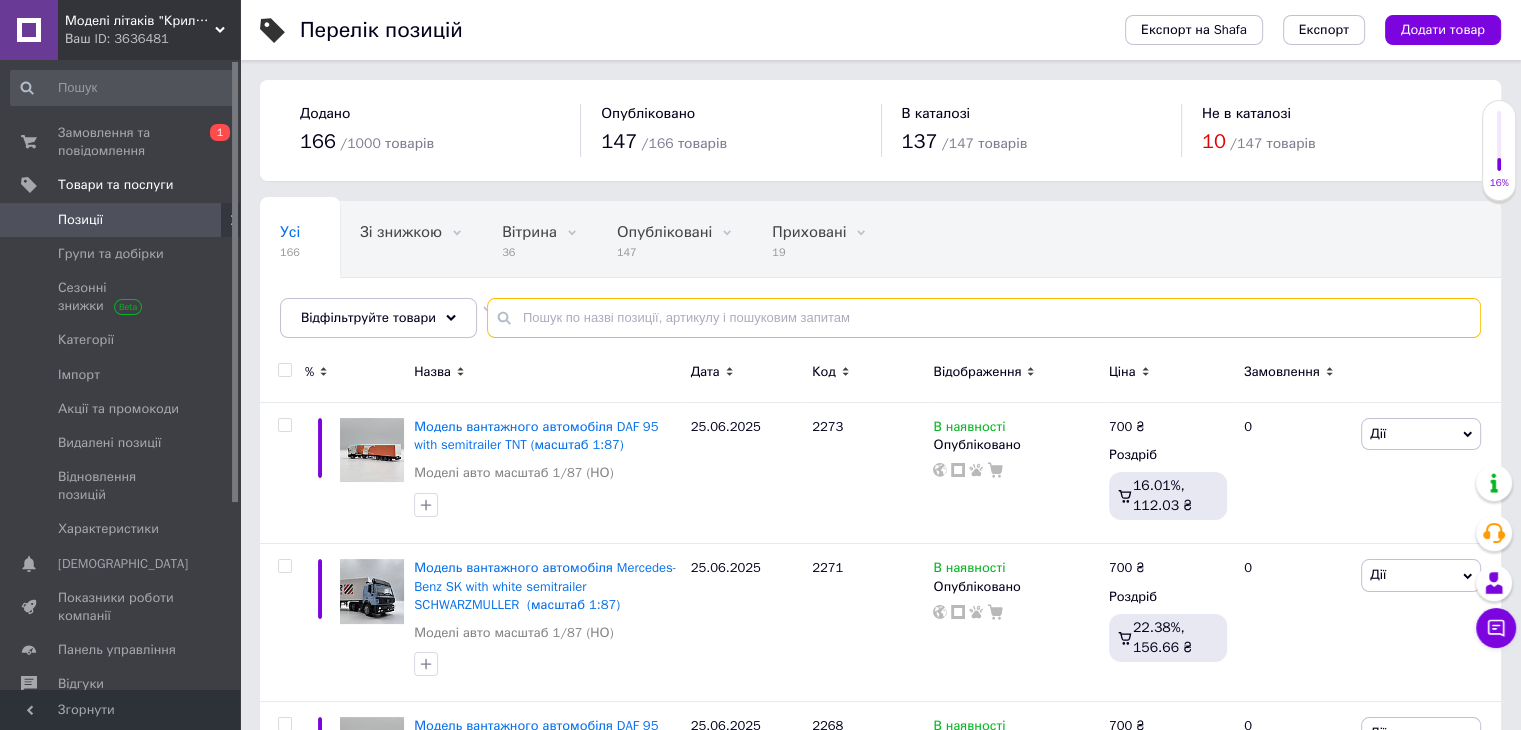 click at bounding box center (984, 318) 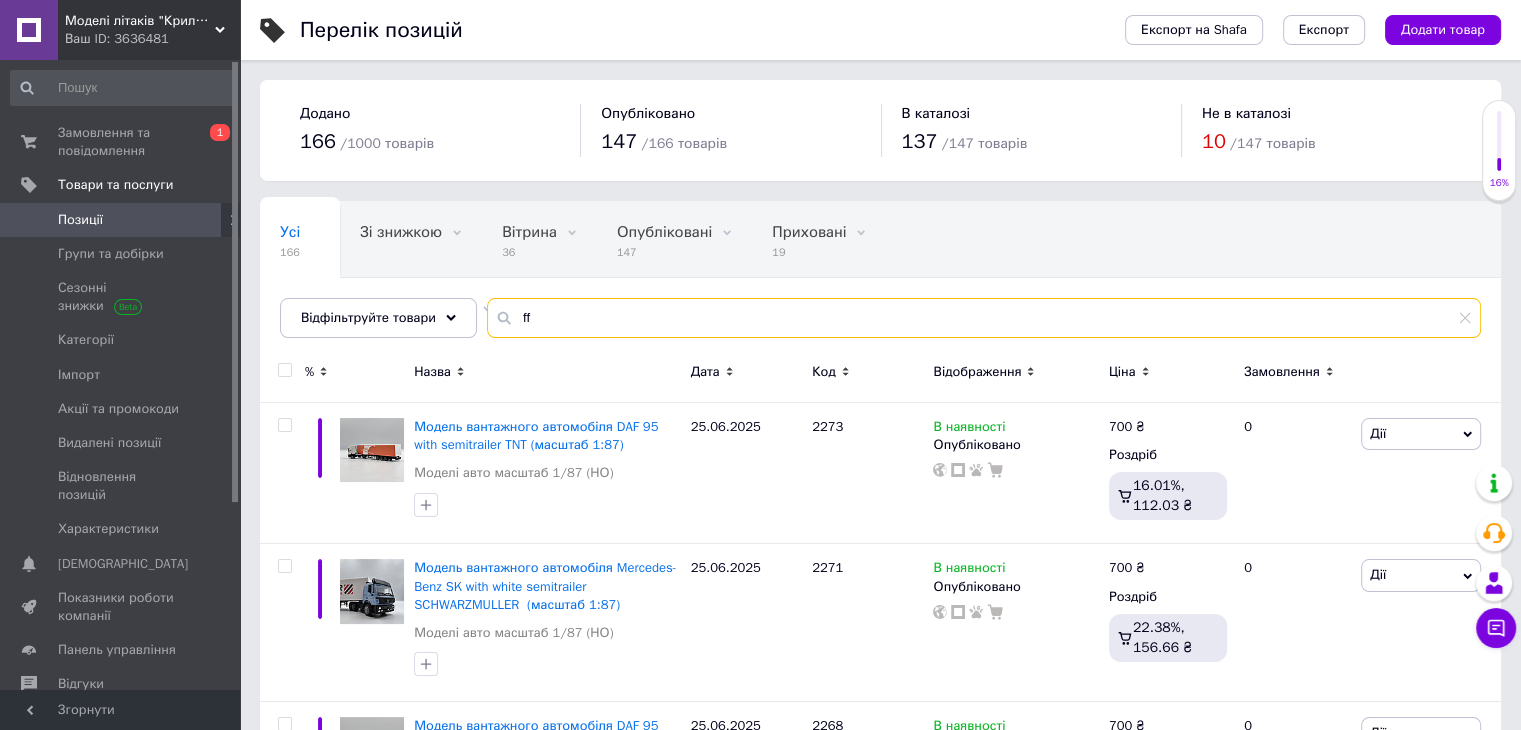 type on "f" 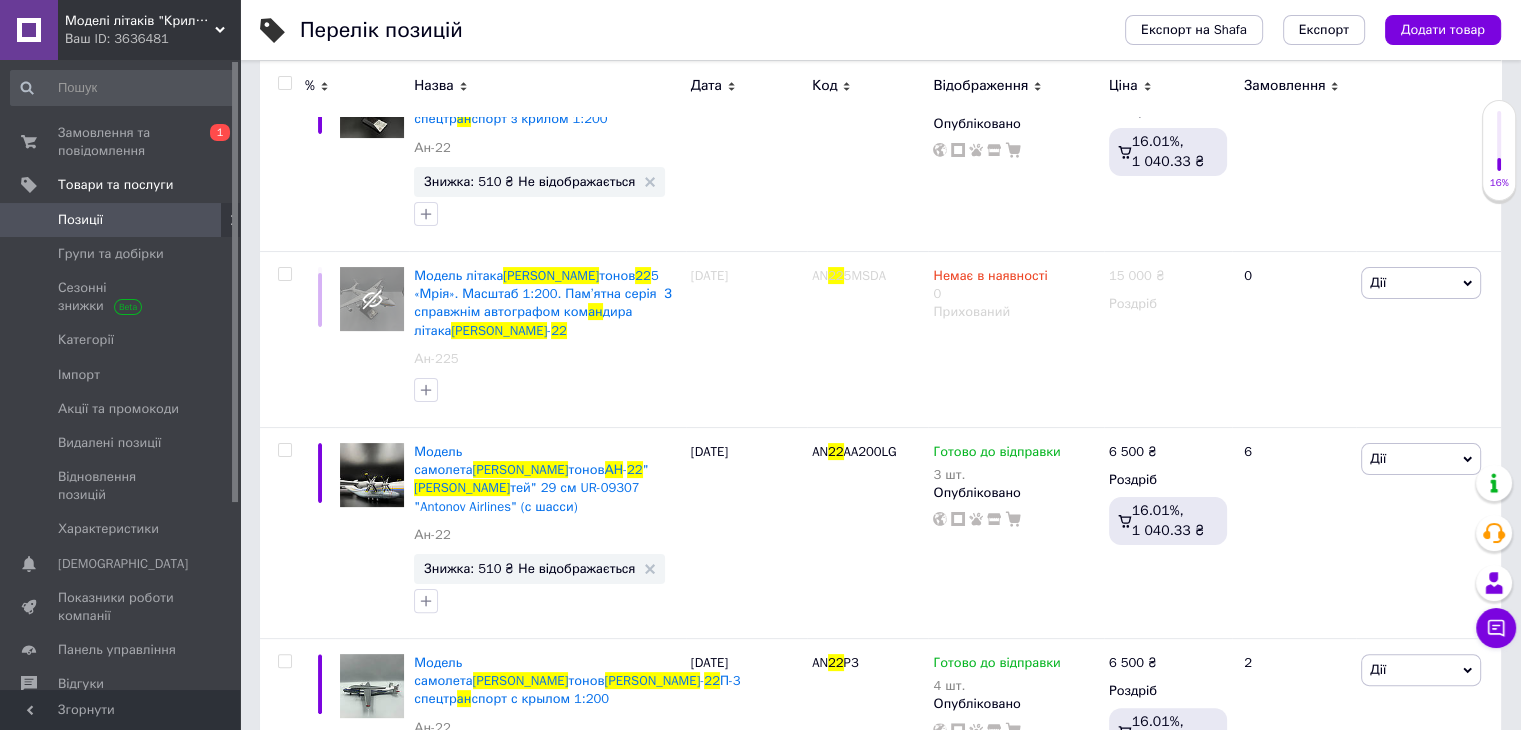 scroll, scrollTop: 349, scrollLeft: 0, axis: vertical 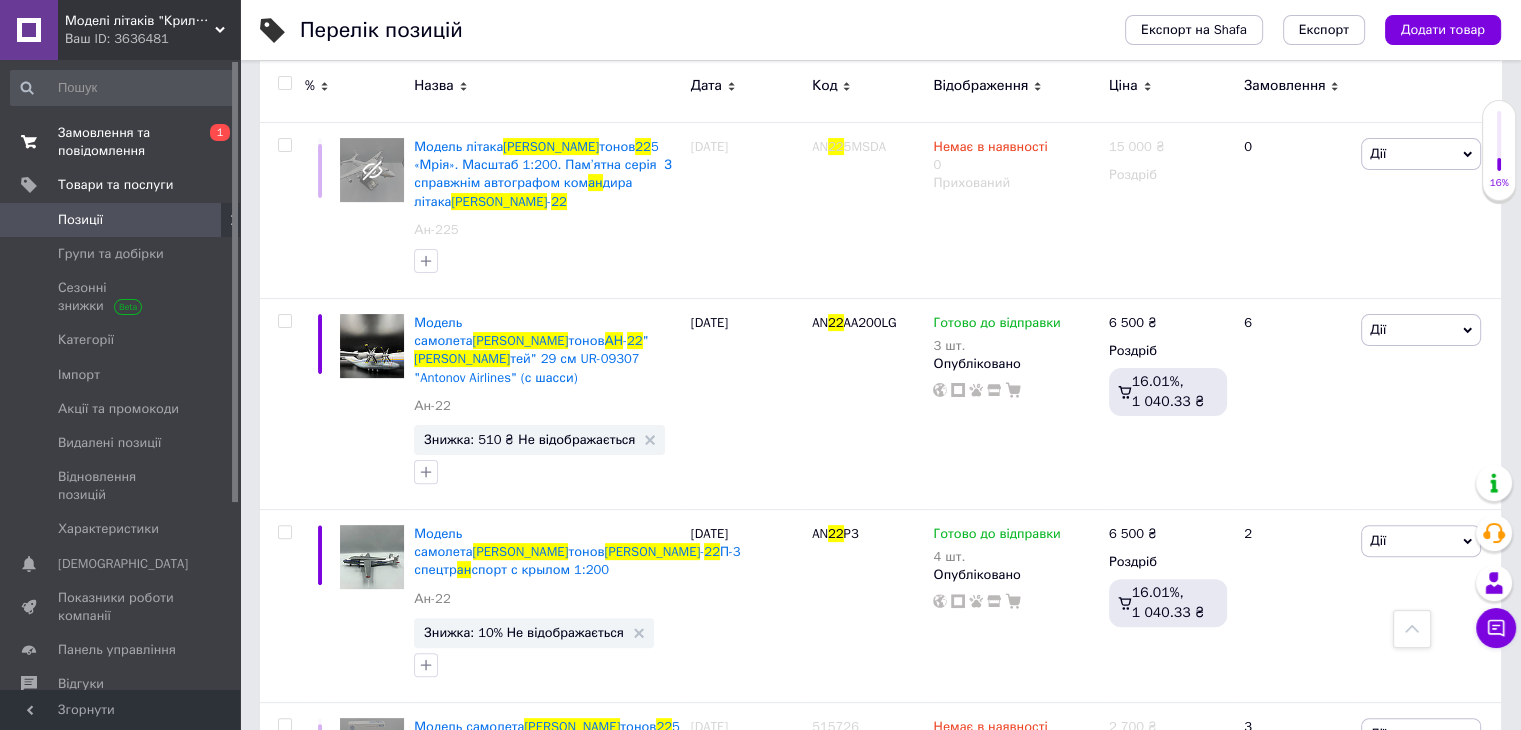 type on "ан 22" 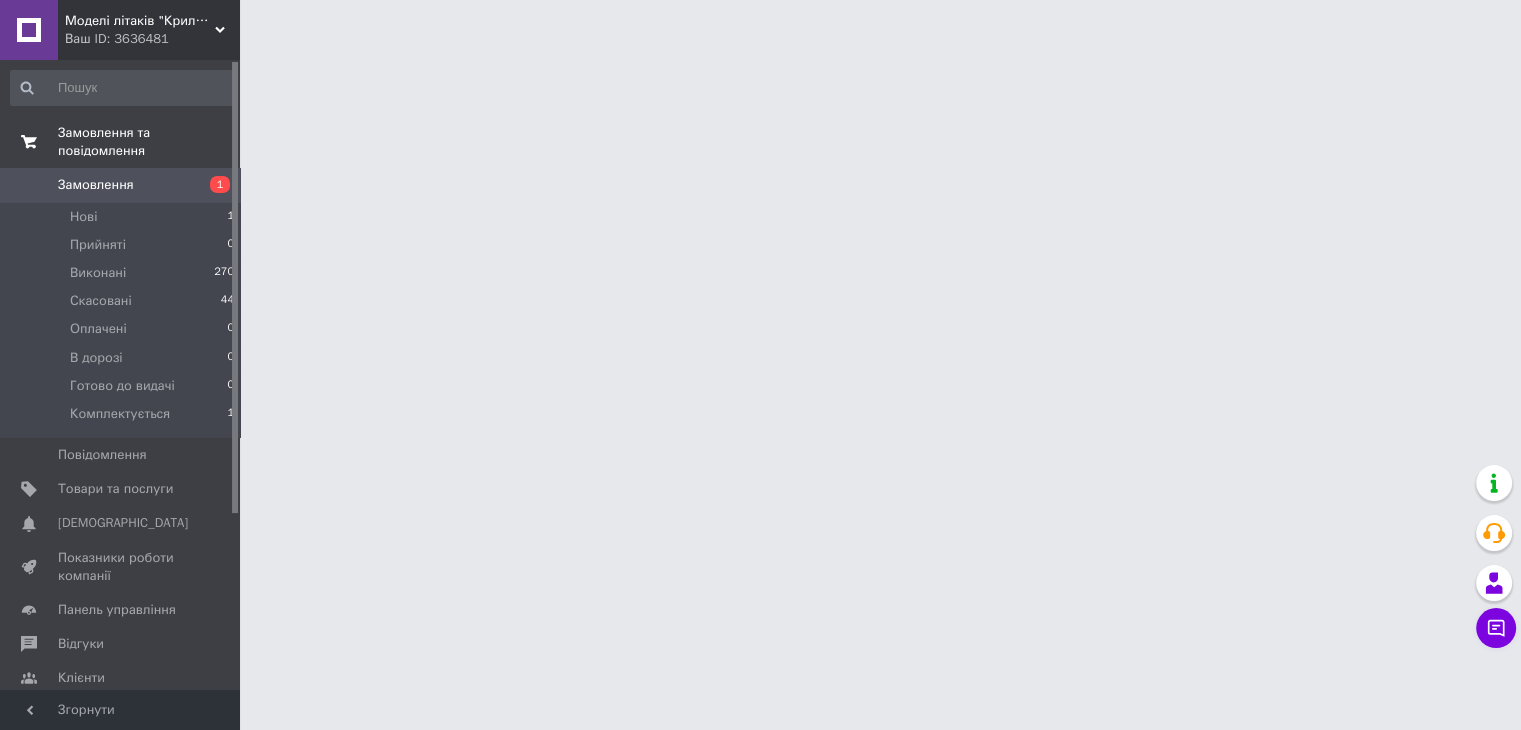 scroll, scrollTop: 0, scrollLeft: 0, axis: both 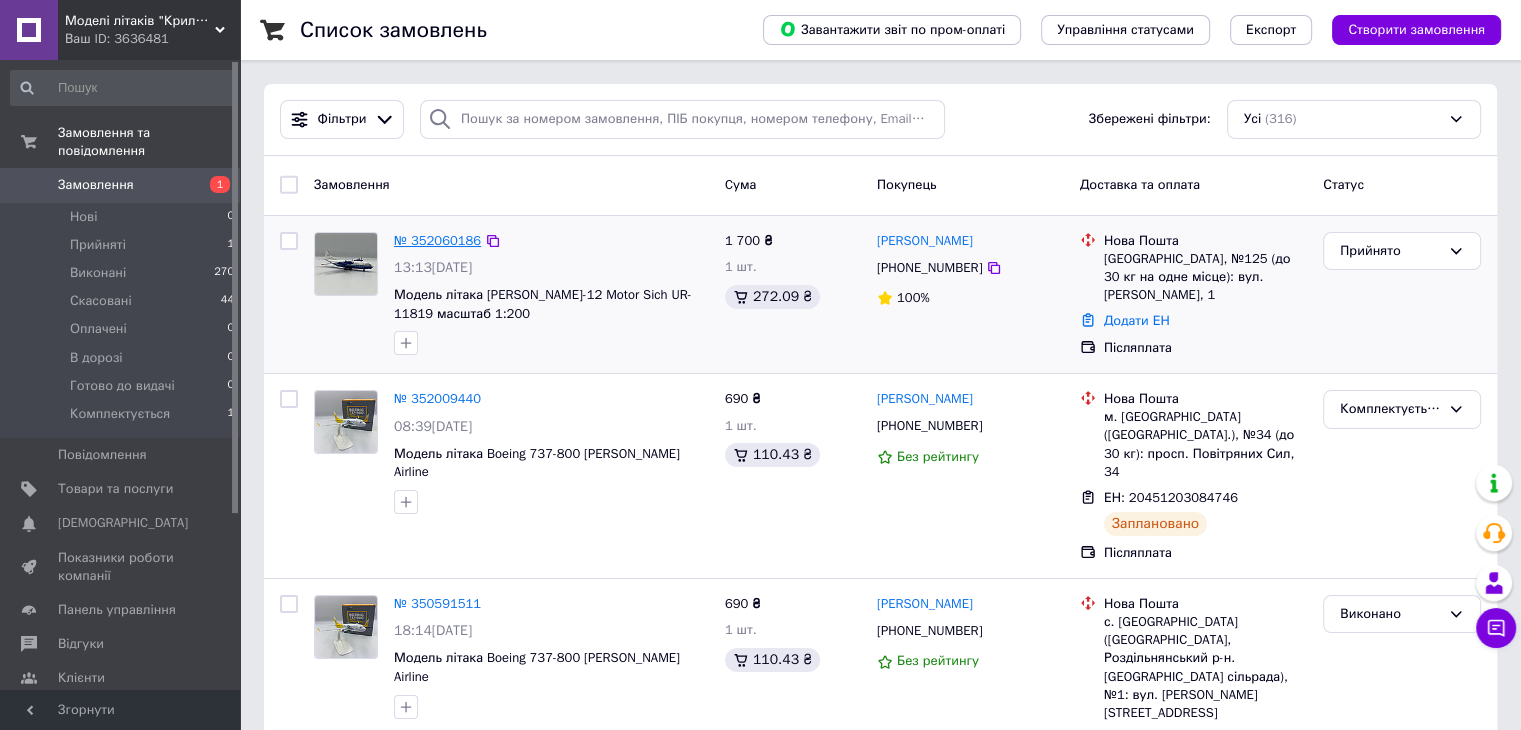 click on "№ 352060186" at bounding box center [437, 240] 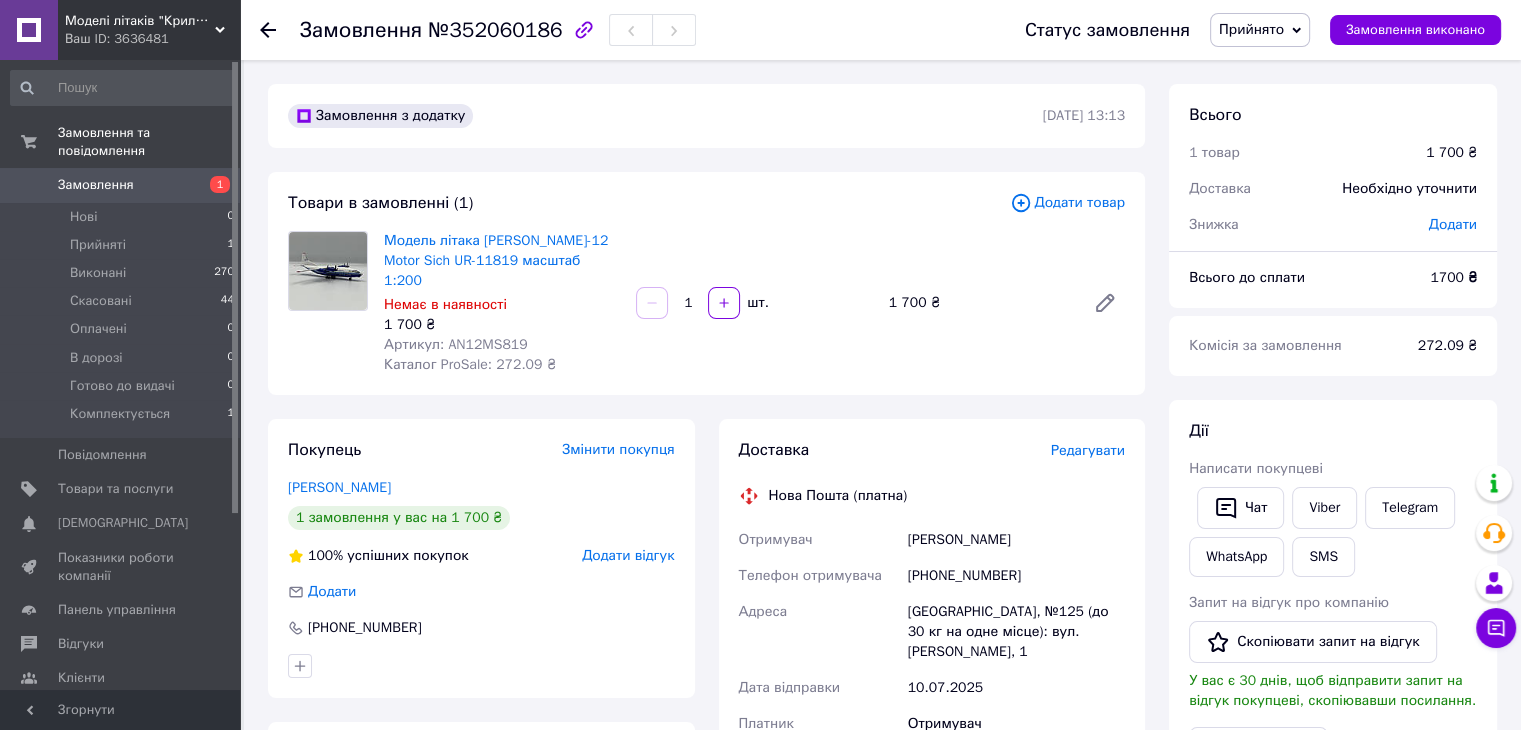 click on "Додати товар" at bounding box center (1067, 203) 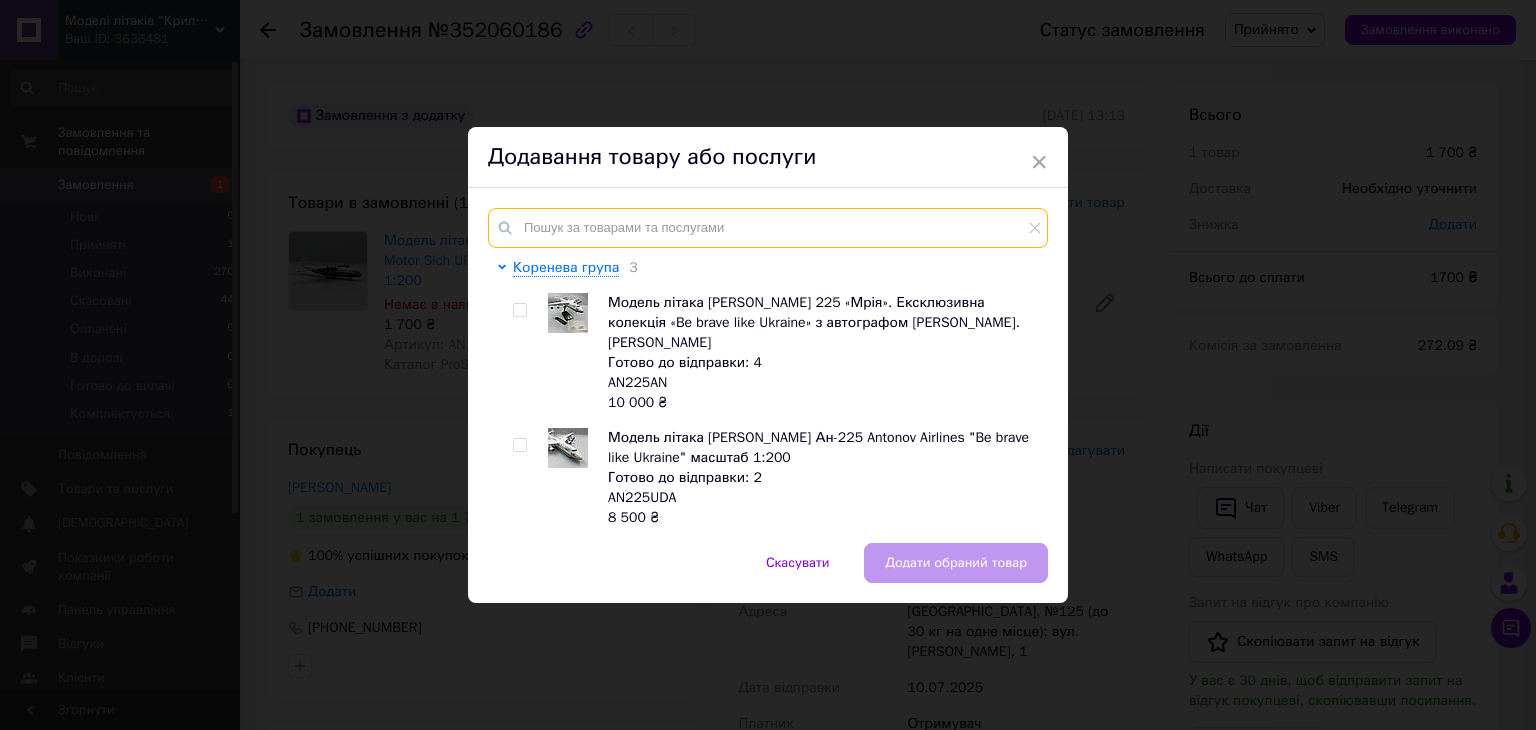 click at bounding box center [768, 228] 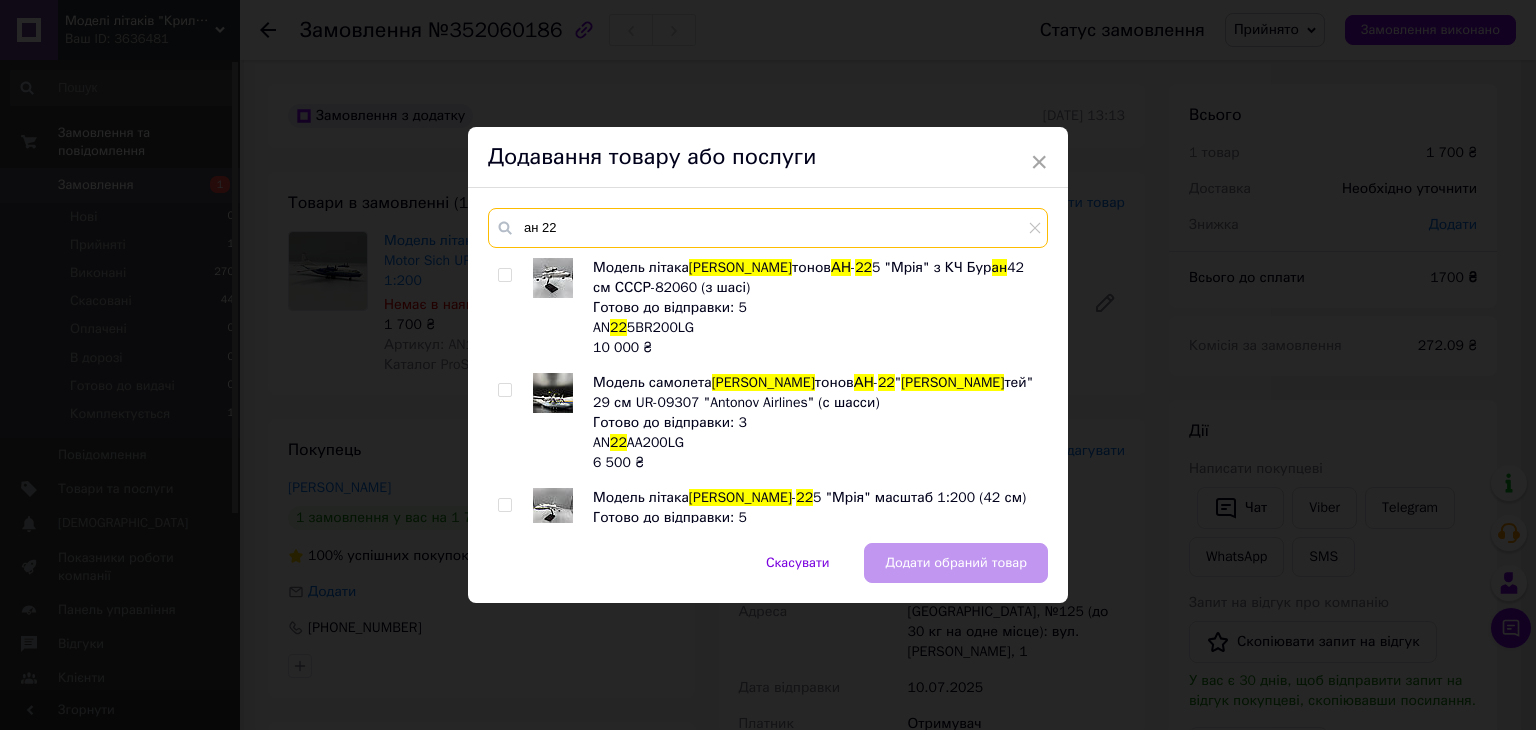 type on "ан 22" 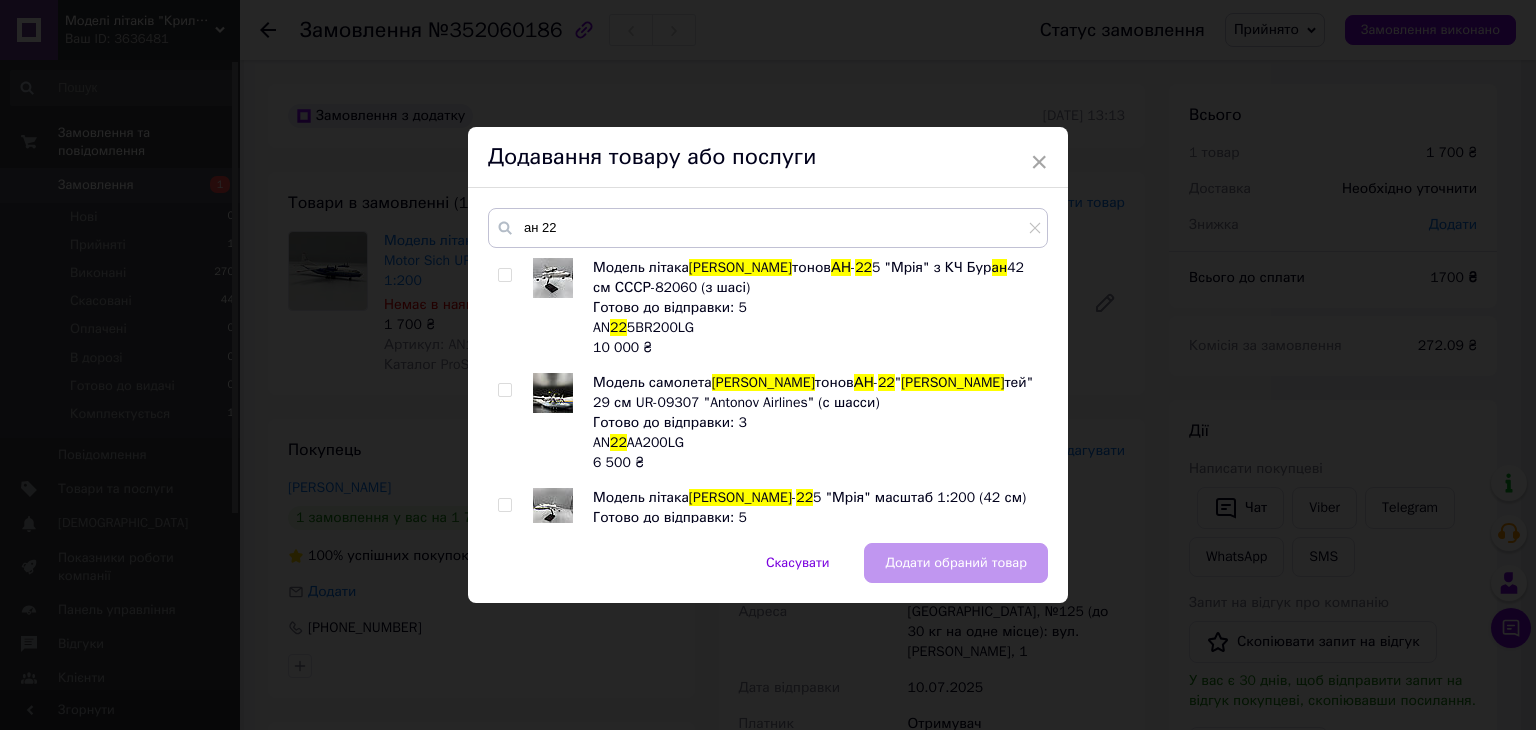 click at bounding box center (504, 390) 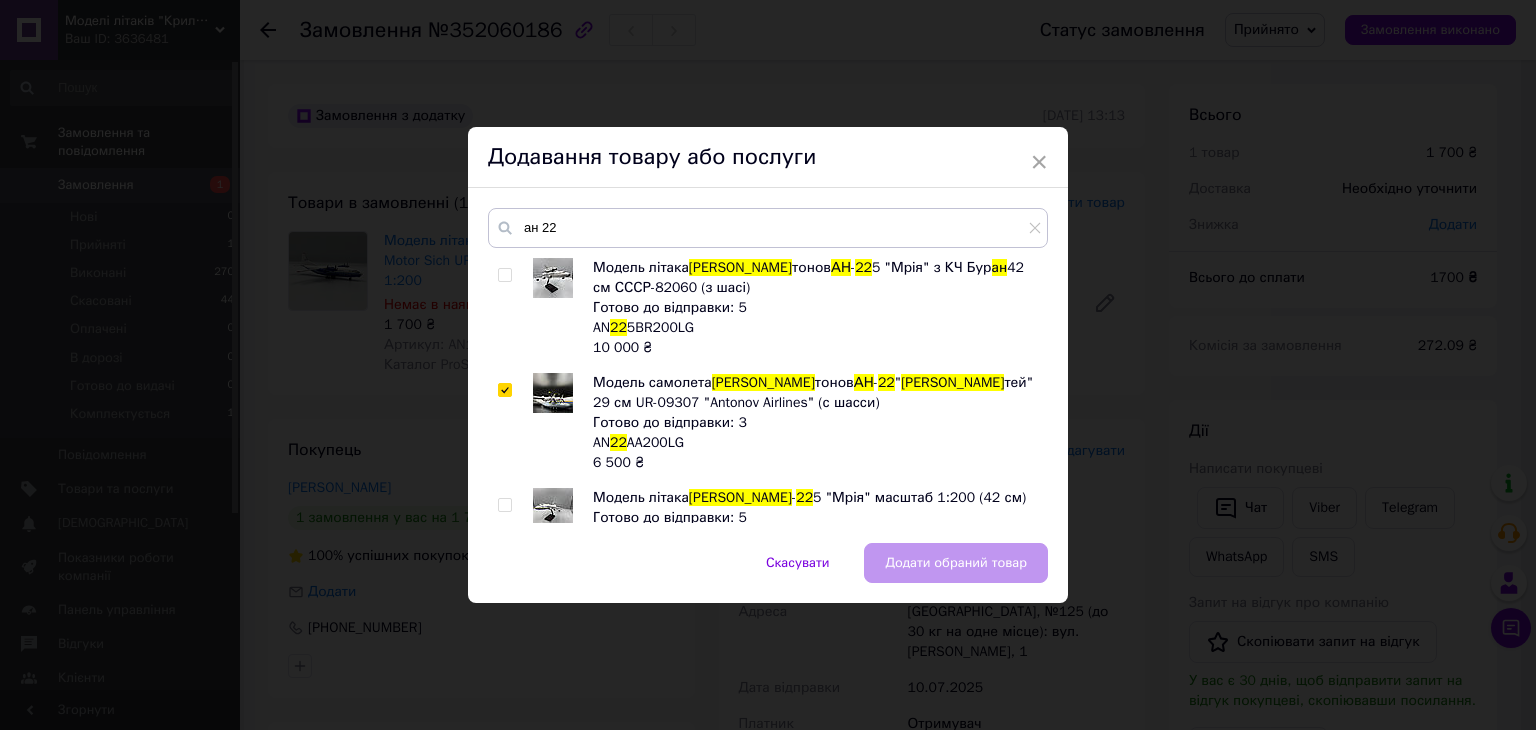 checkbox on "true" 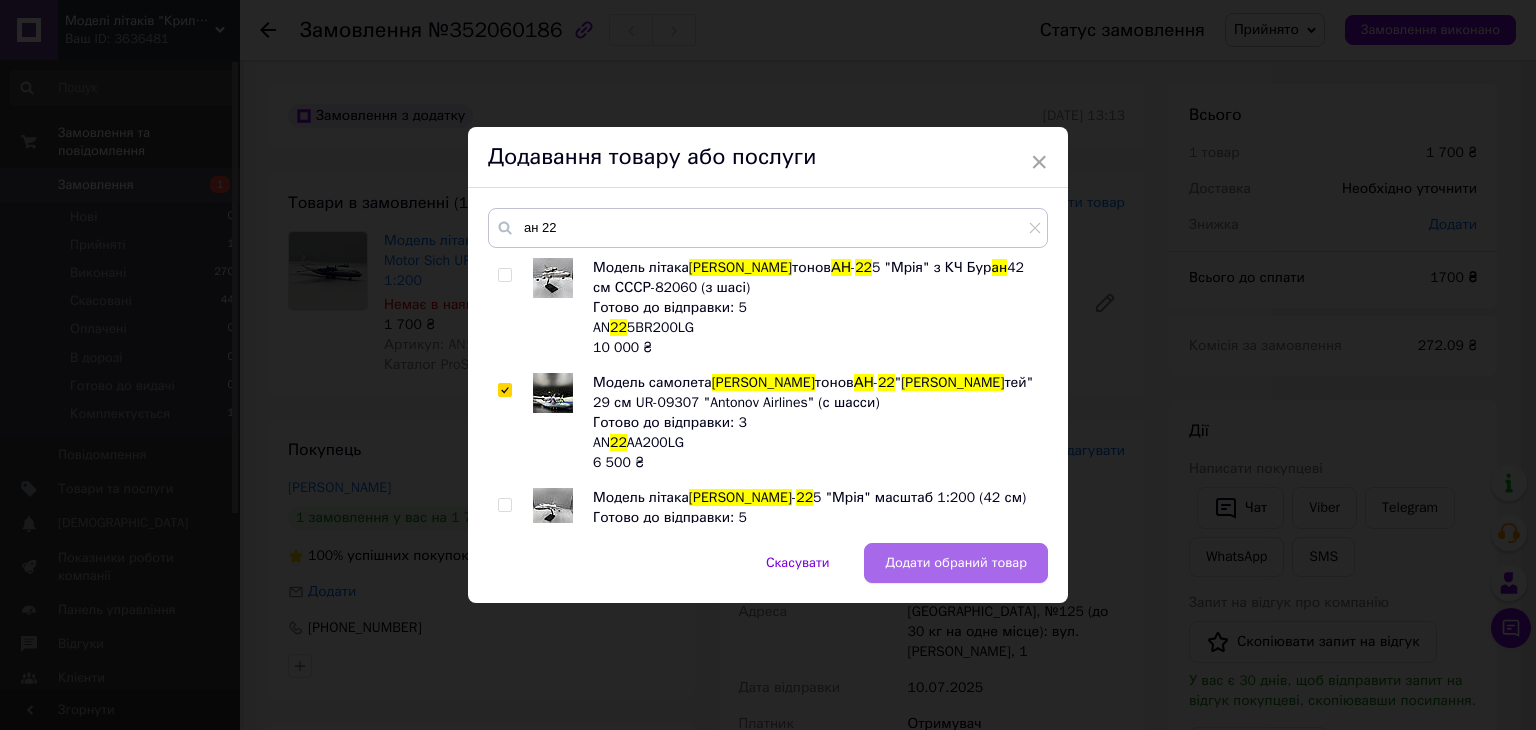 click on "Додати обраний товар" at bounding box center (956, 563) 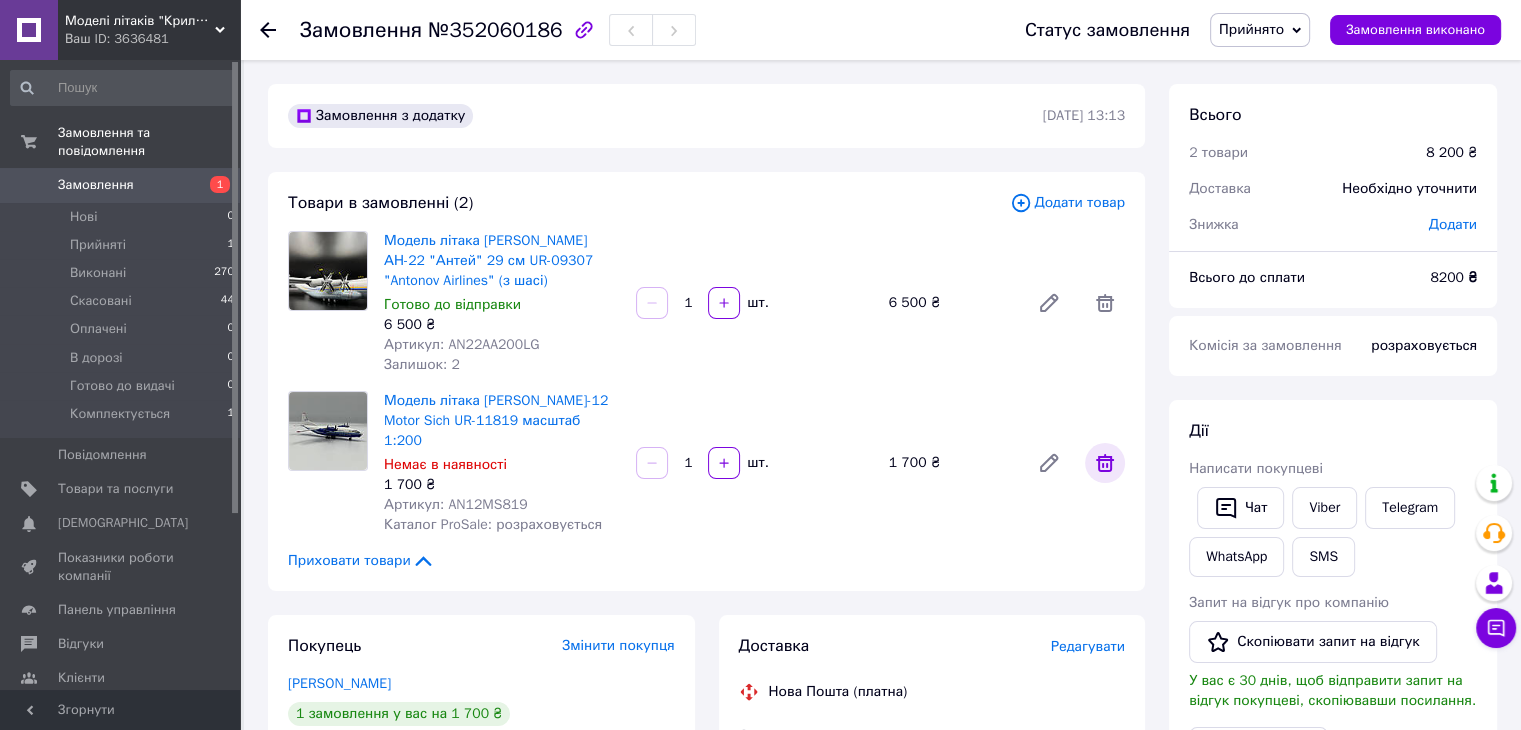 click 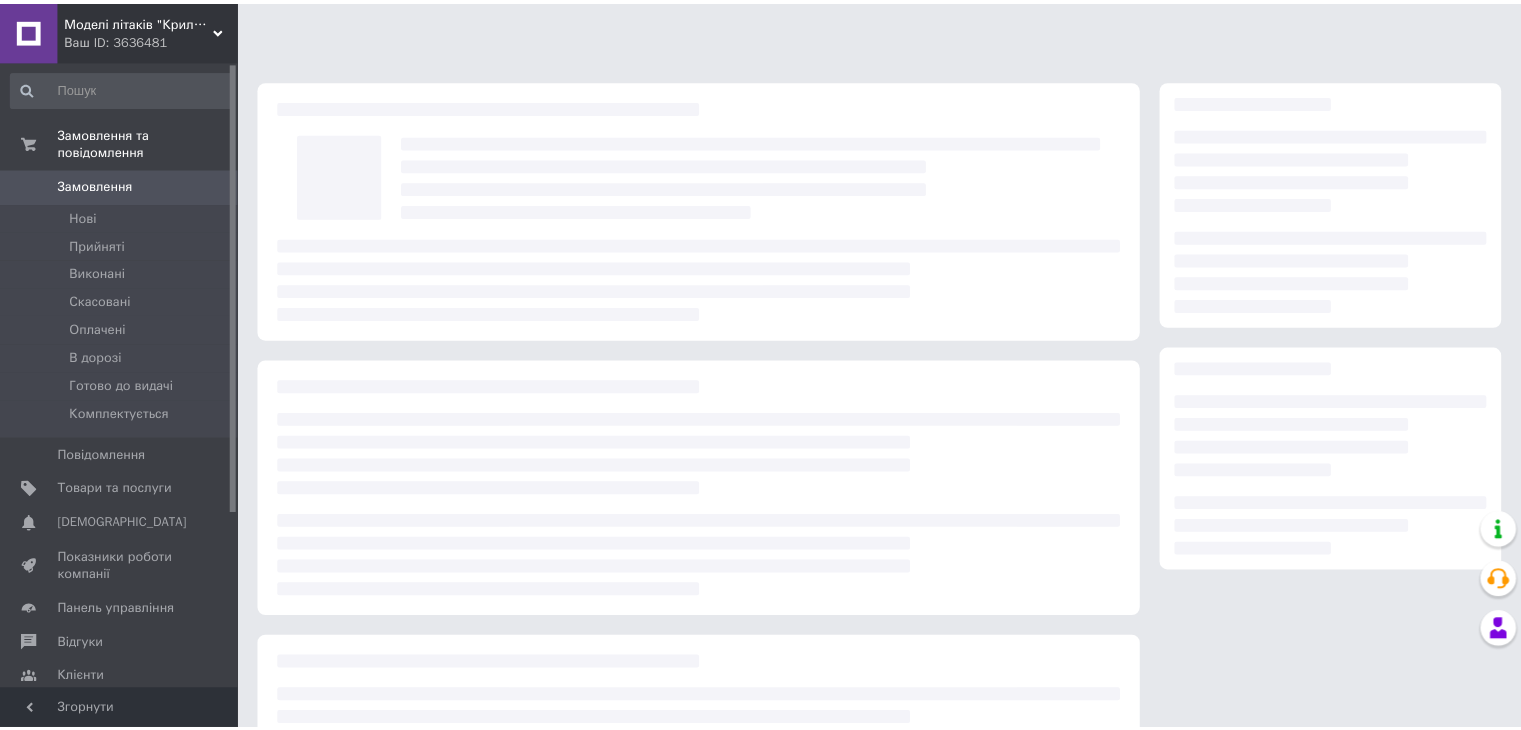 scroll, scrollTop: 0, scrollLeft: 0, axis: both 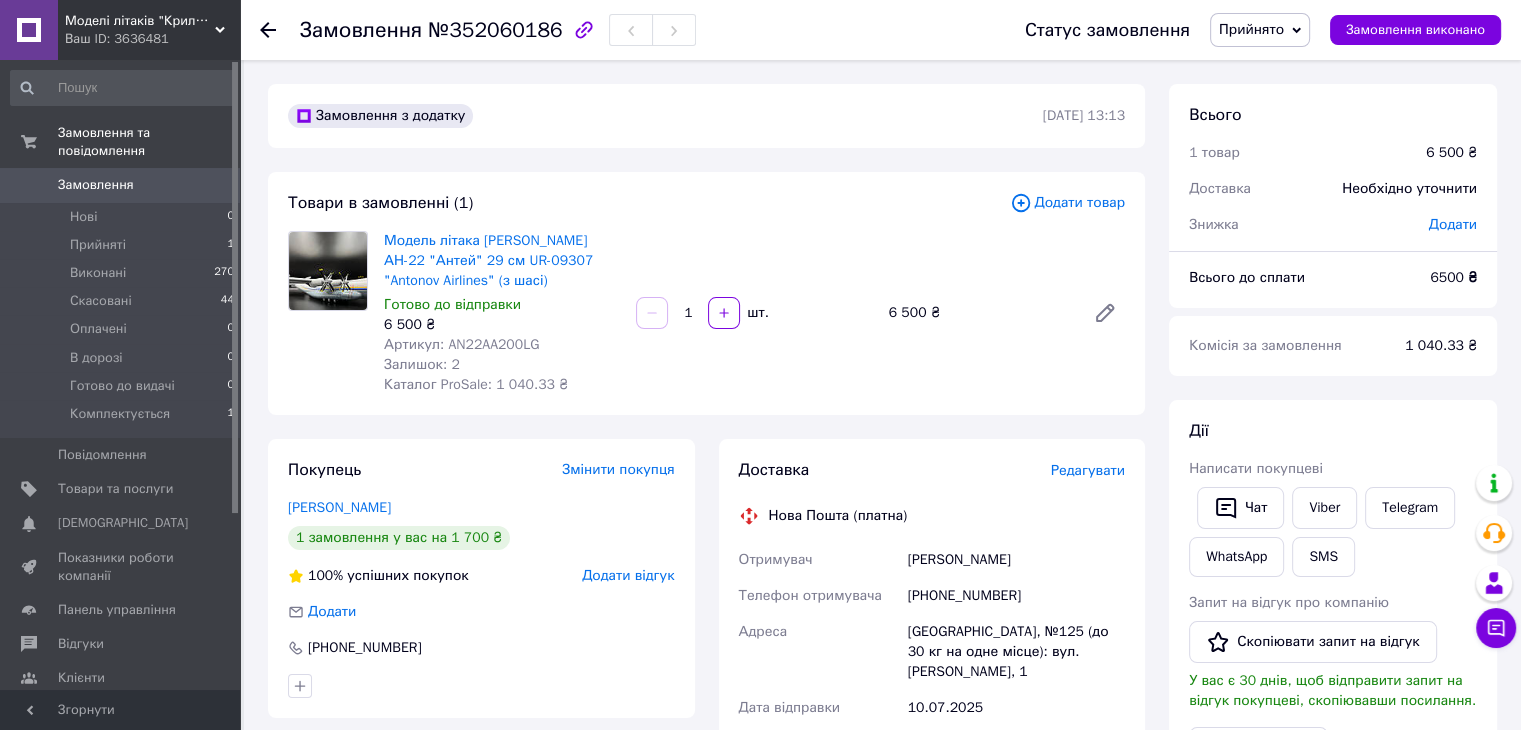 click on "Прийнято" at bounding box center (1251, 29) 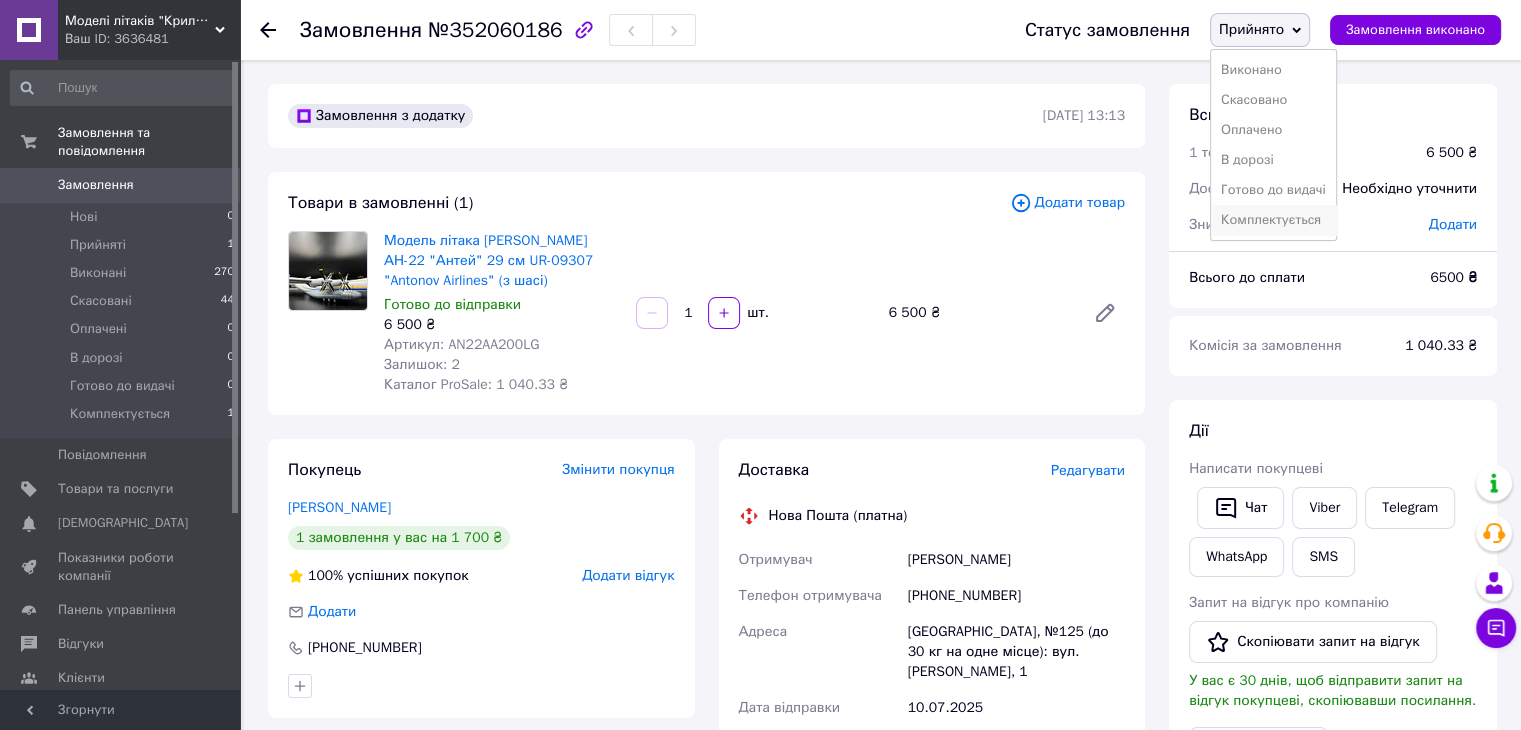 click on "Комплектується" at bounding box center (1273, 220) 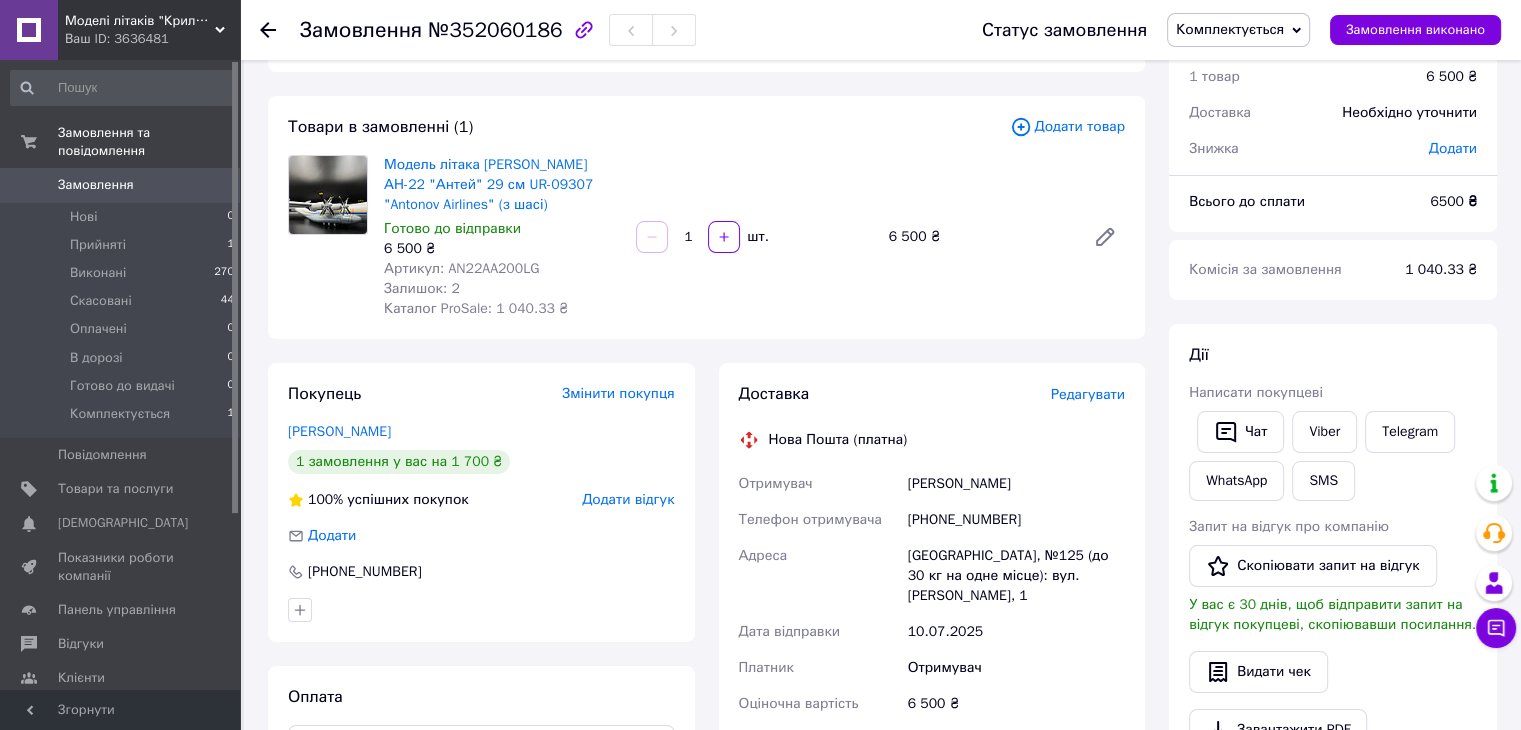 scroll, scrollTop: 0, scrollLeft: 0, axis: both 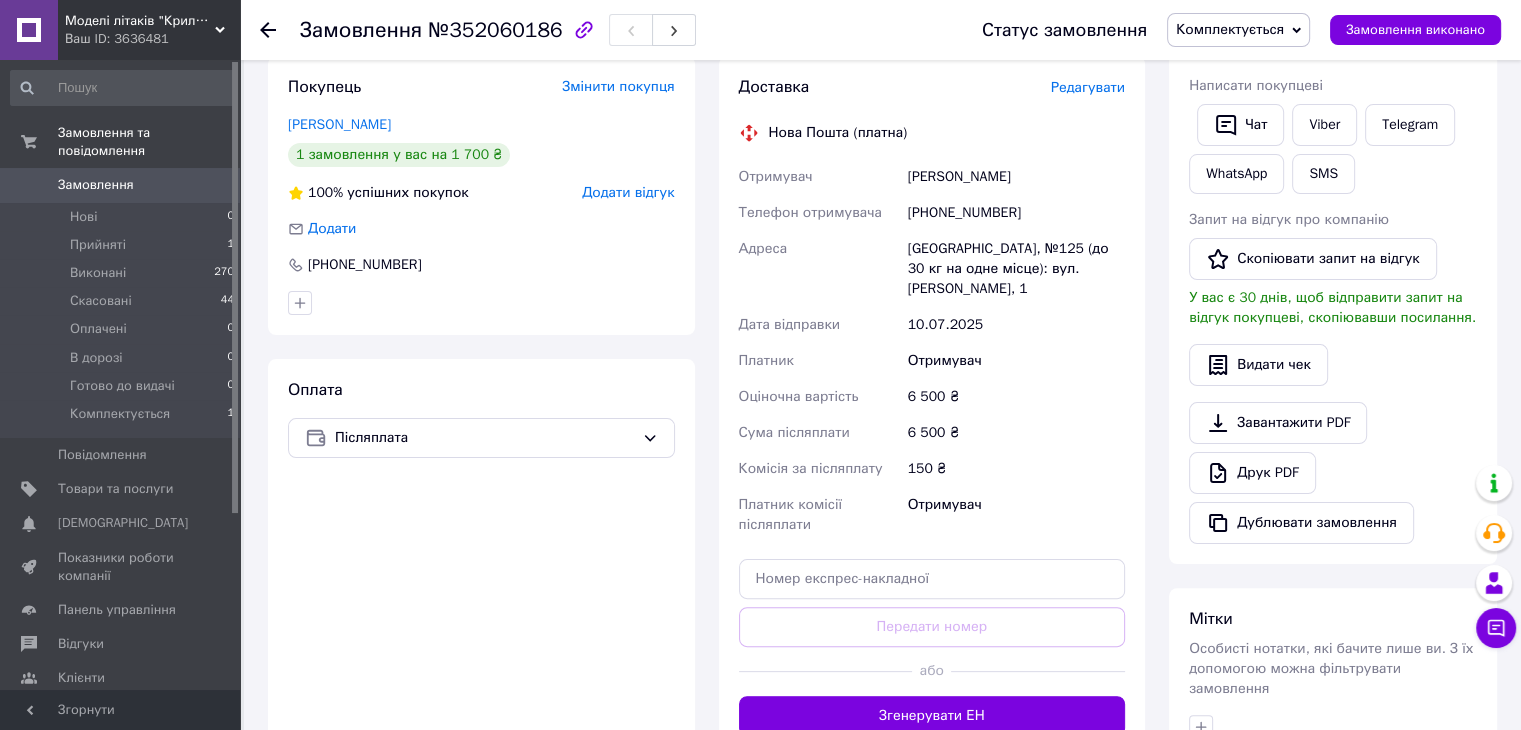 click on "Редагувати" at bounding box center (1088, 87) 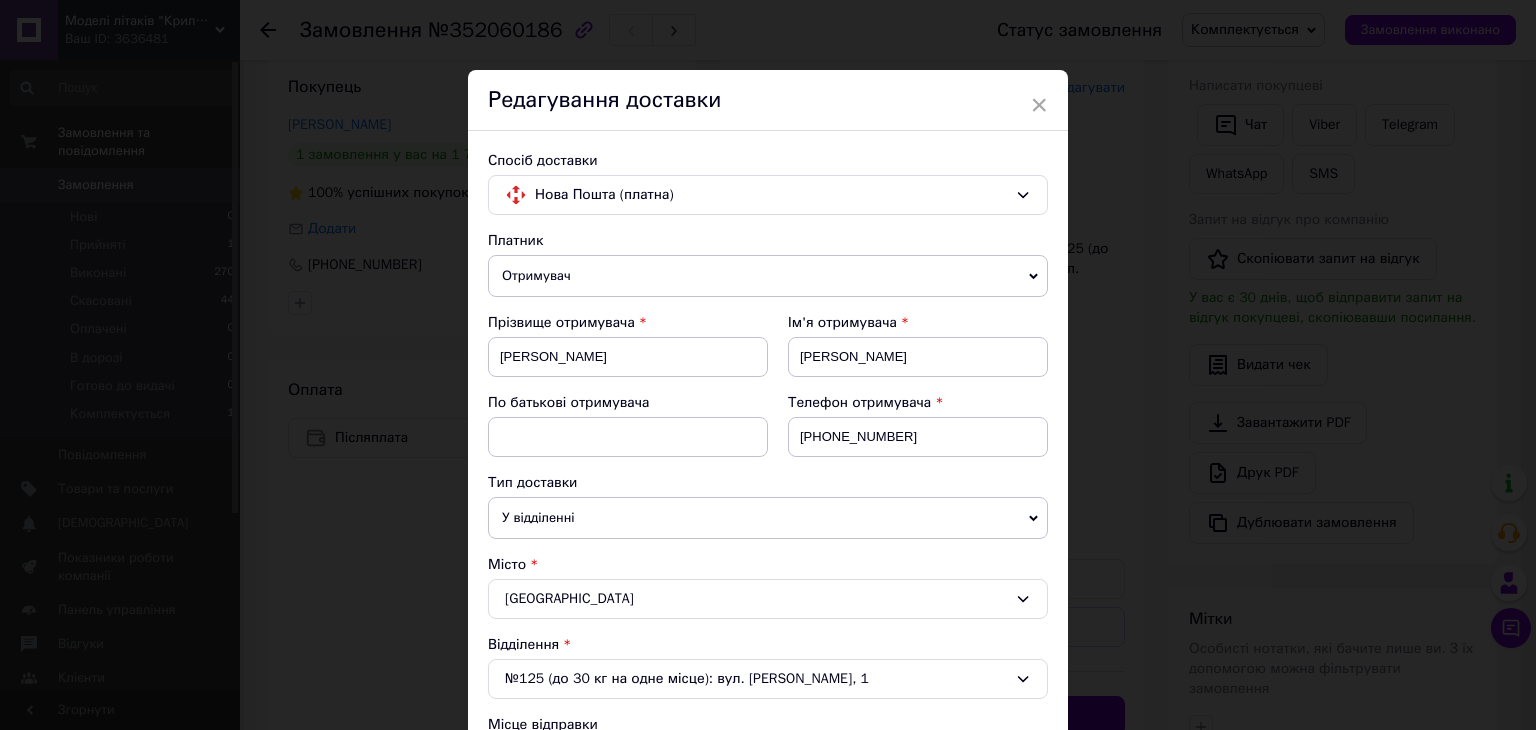 scroll, scrollTop: 20, scrollLeft: 0, axis: vertical 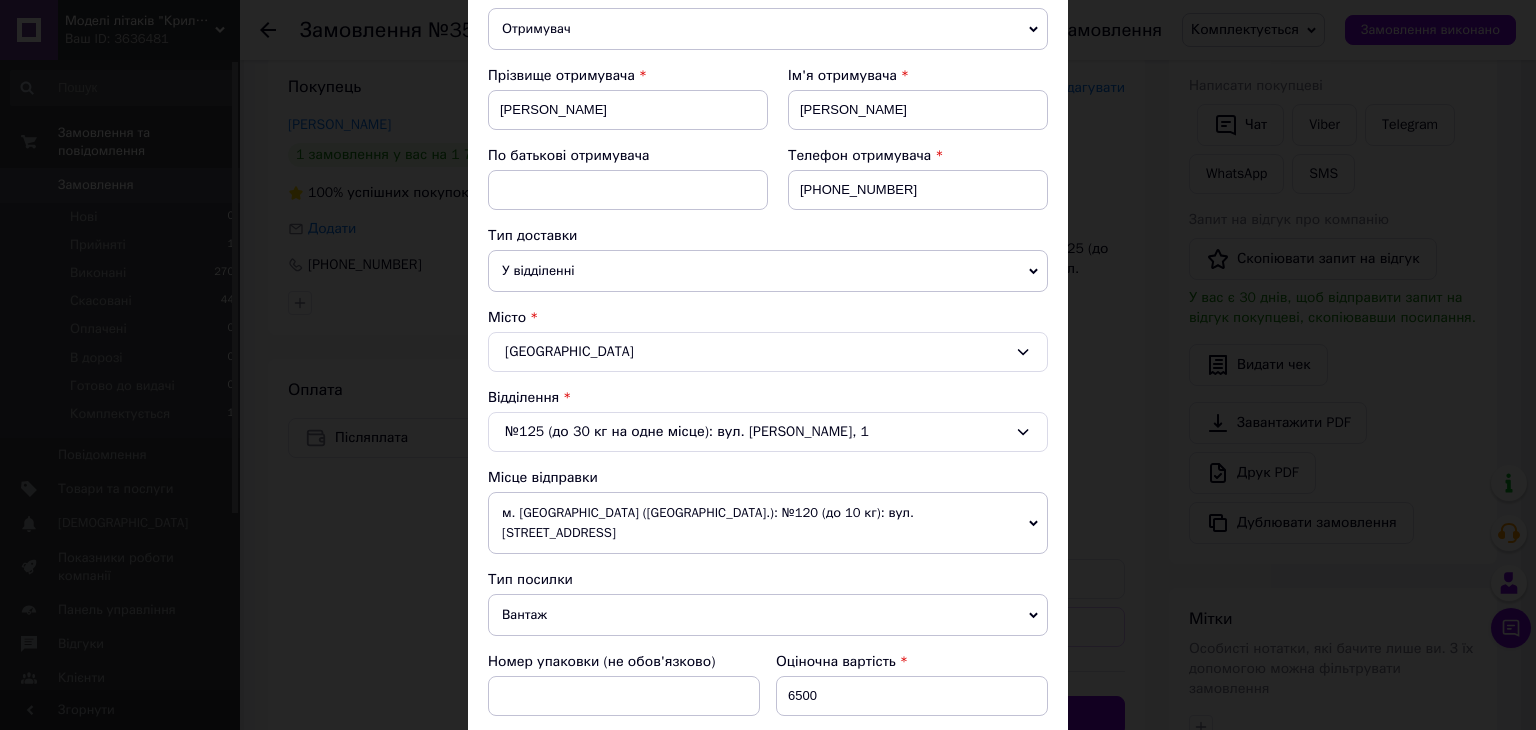click on "м. [GEOGRAPHIC_DATA] ([GEOGRAPHIC_DATA].): №120 (до 10 кг): вул. [STREET_ADDRESS]" at bounding box center [768, 523] 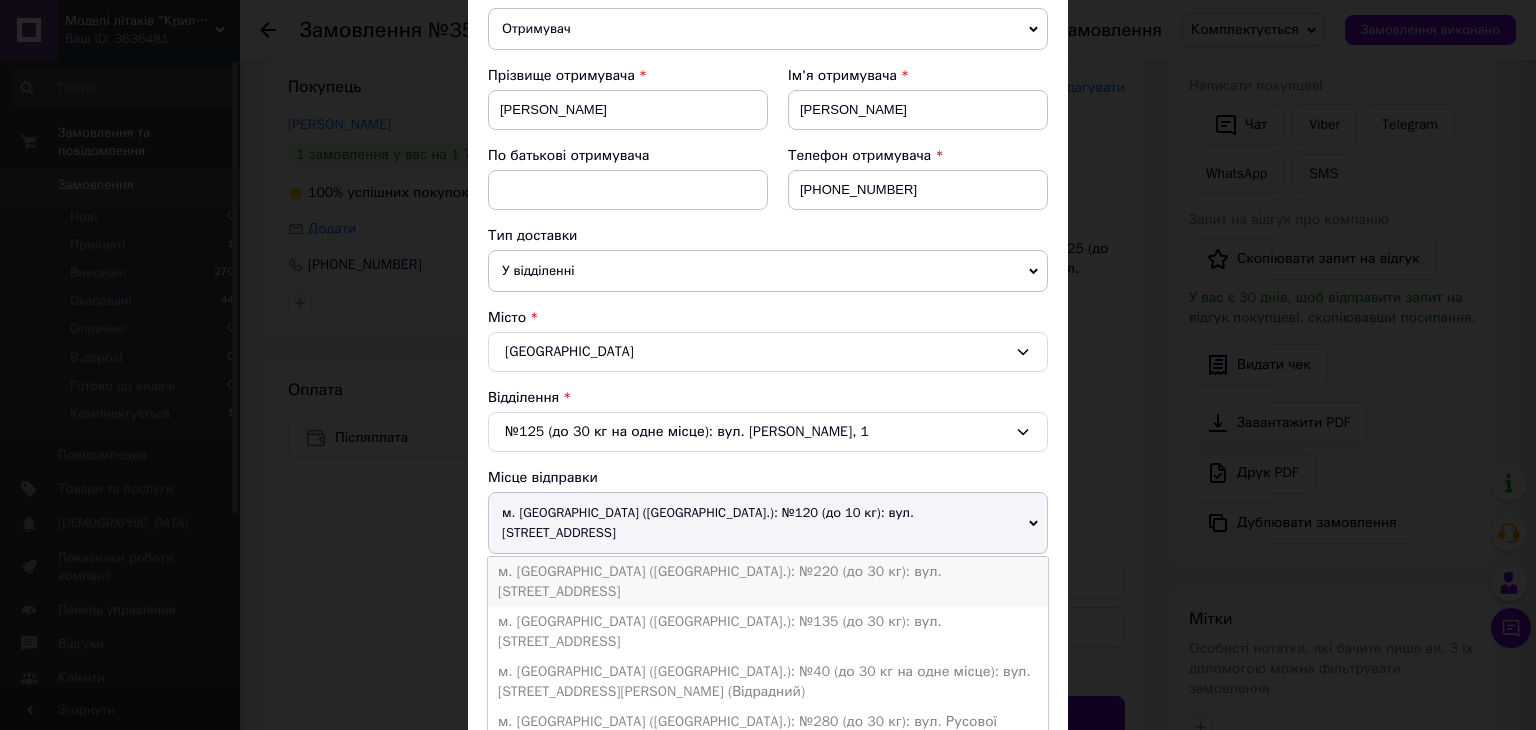 click on "м. [GEOGRAPHIC_DATA] ([GEOGRAPHIC_DATA].): №220 (до 30 кг): вул. [STREET_ADDRESS]" at bounding box center [768, 582] 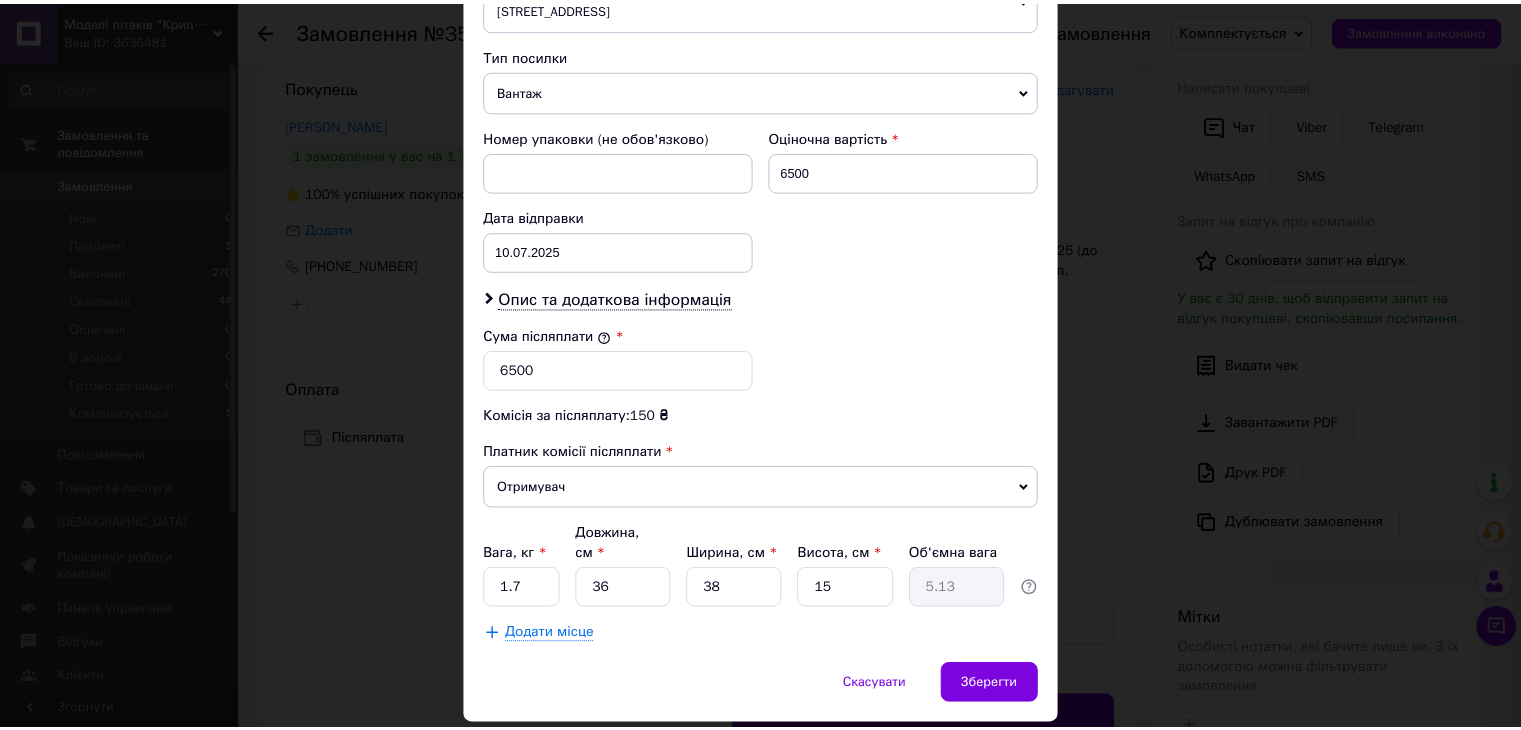 scroll, scrollTop: 790, scrollLeft: 0, axis: vertical 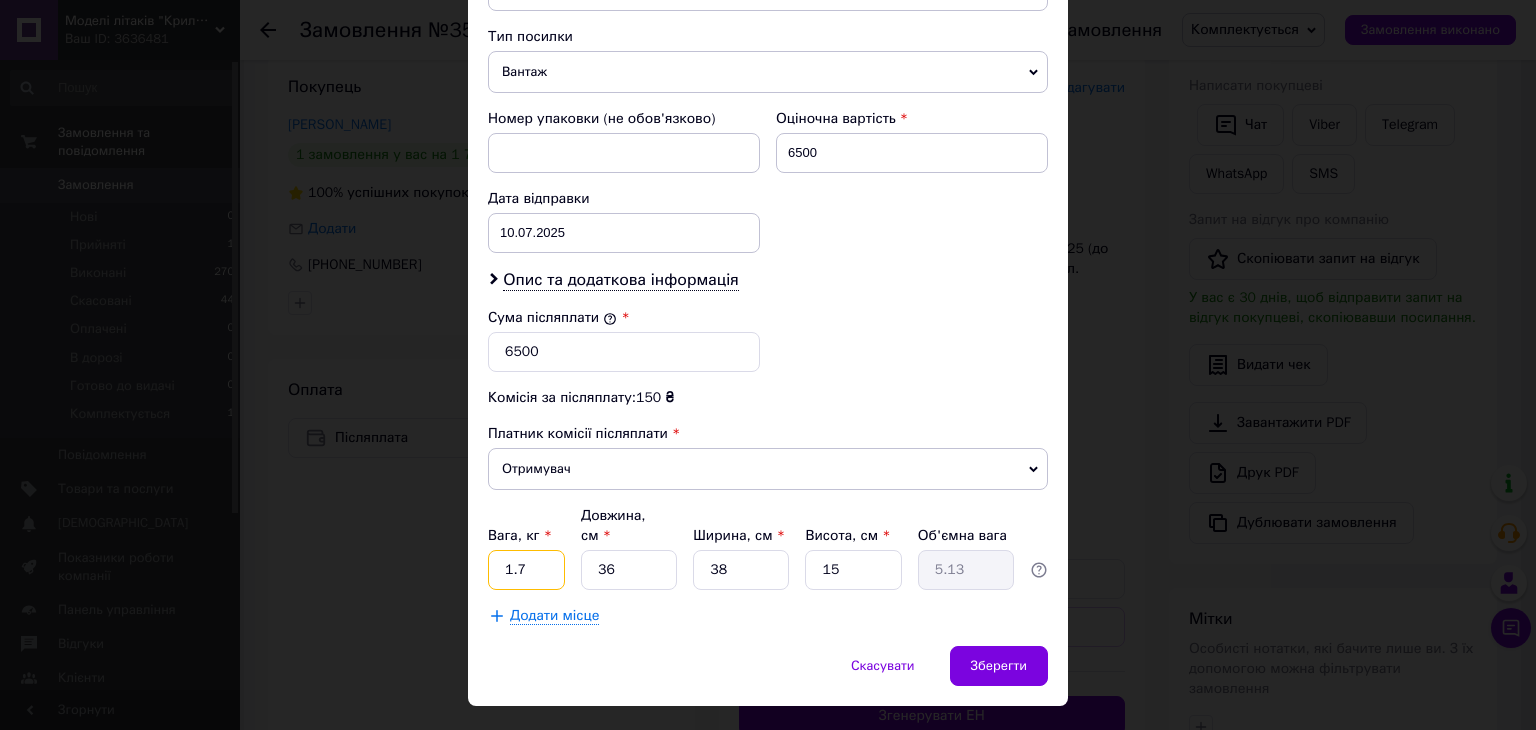 click on "1.7" at bounding box center [526, 570] 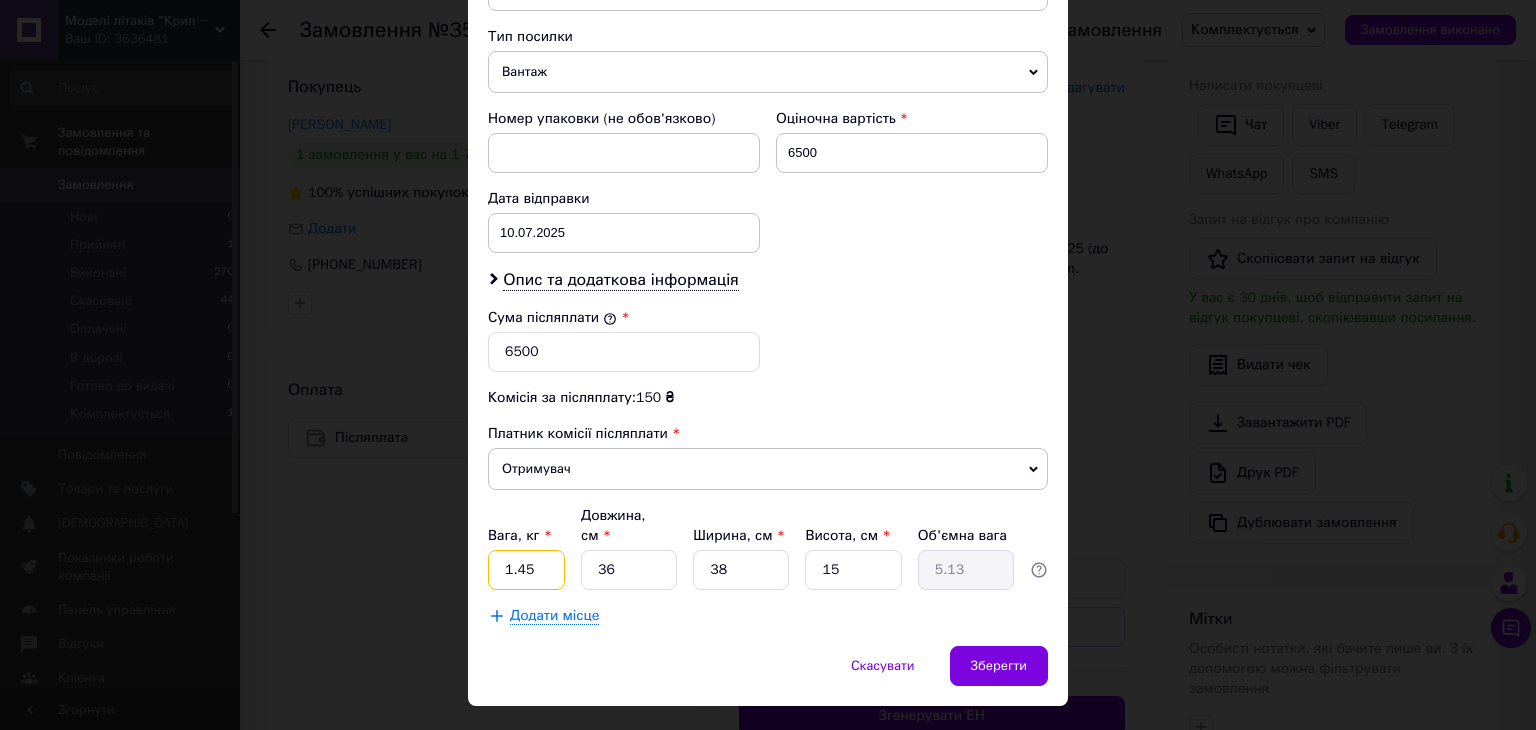 type on "1.45" 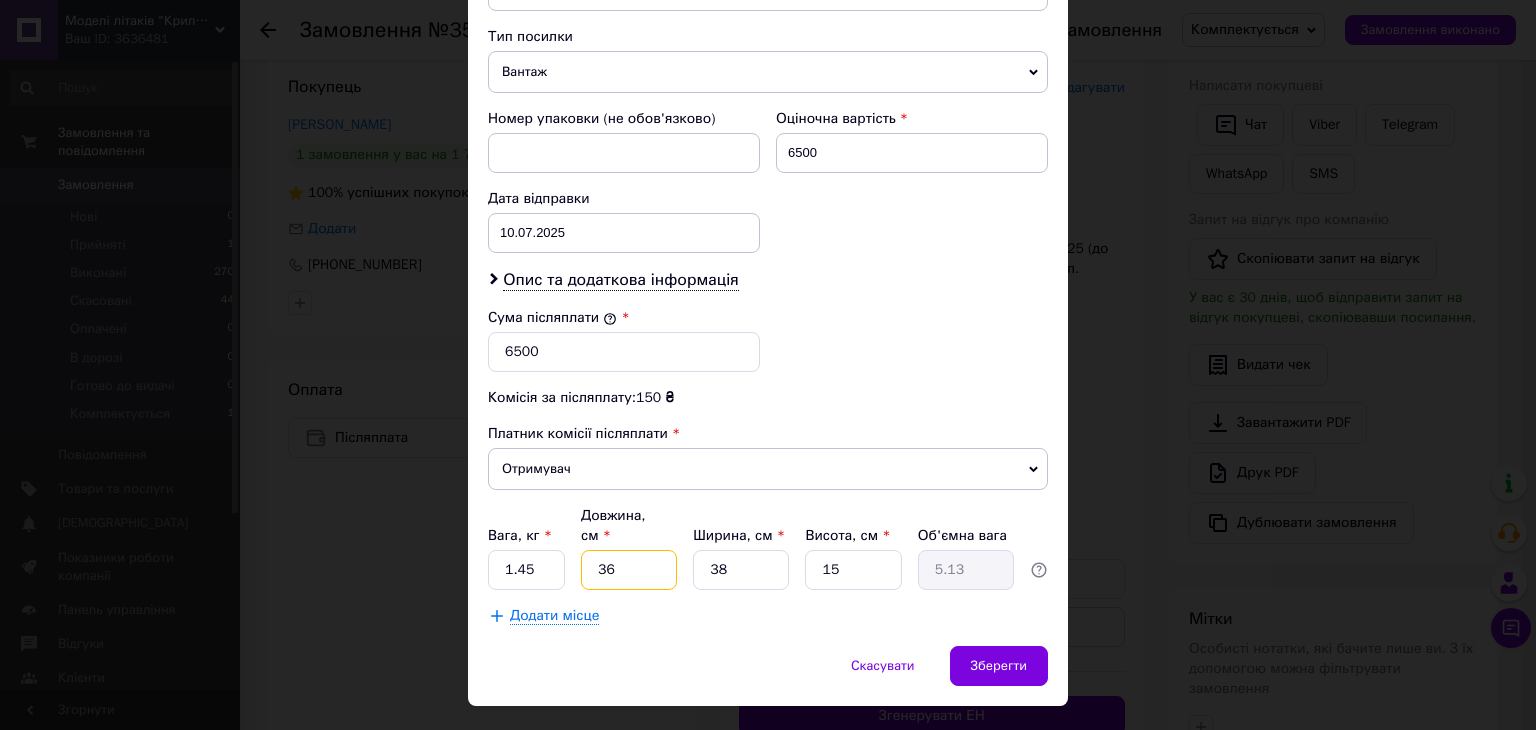 click on "36" at bounding box center (629, 570) 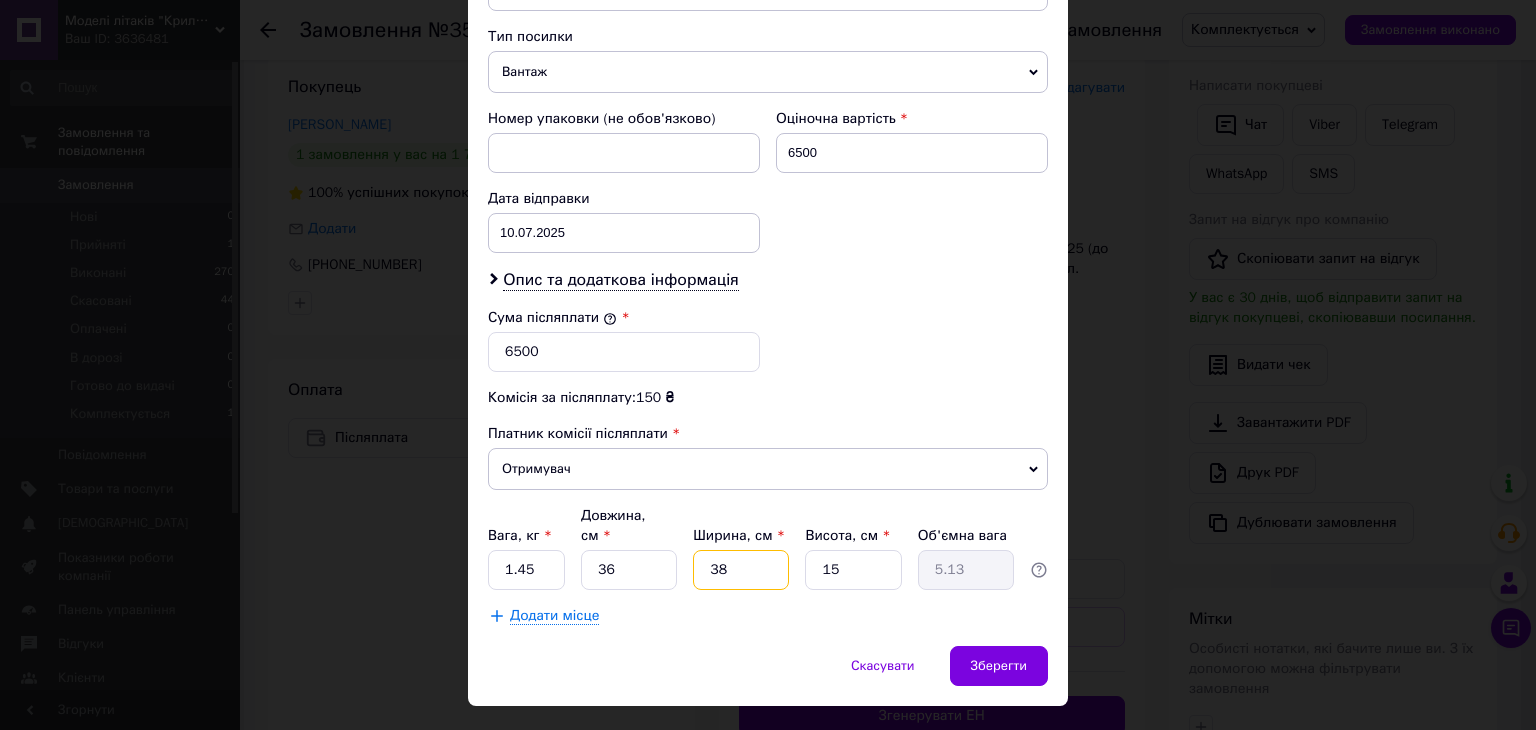 click on "38" at bounding box center [741, 570] 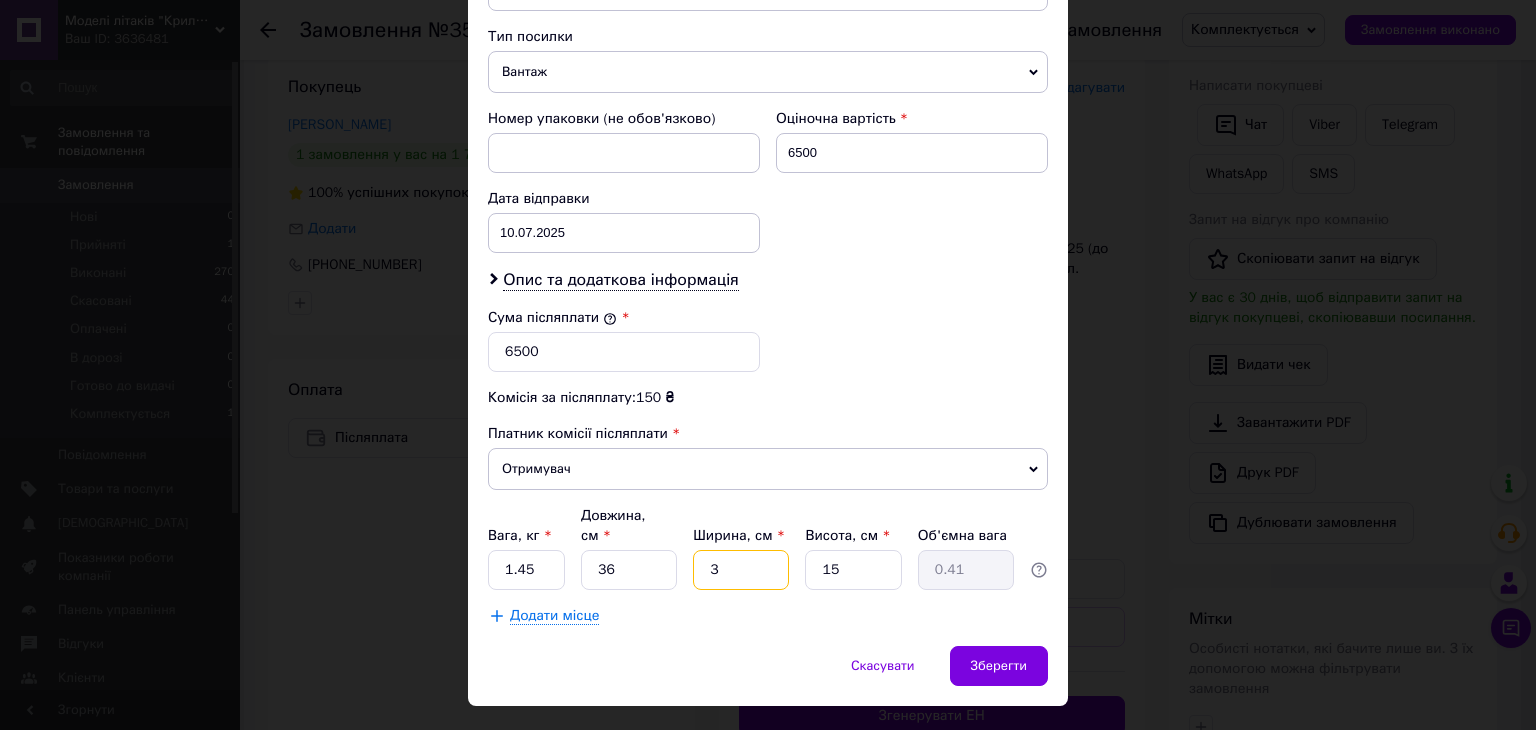 type on "36" 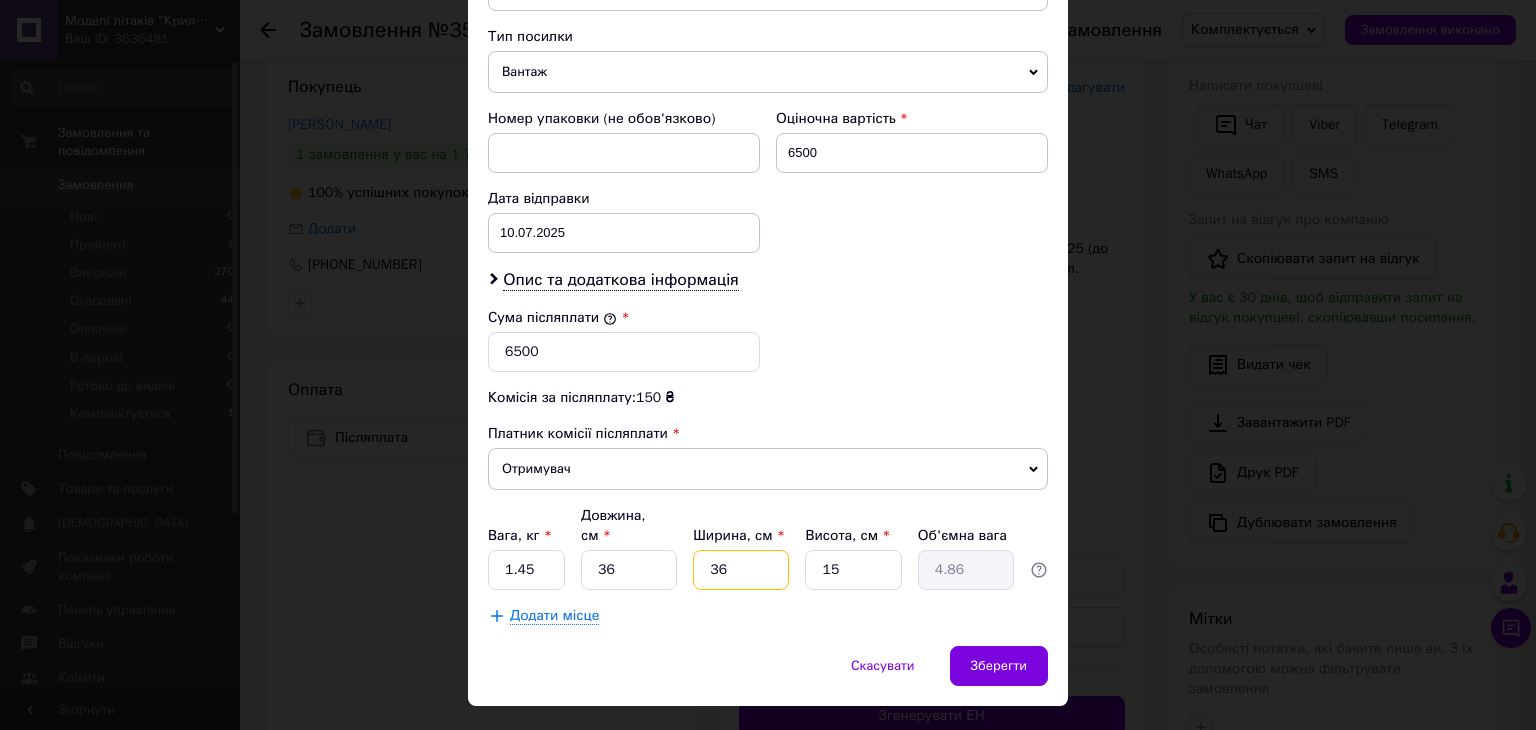 type on "36" 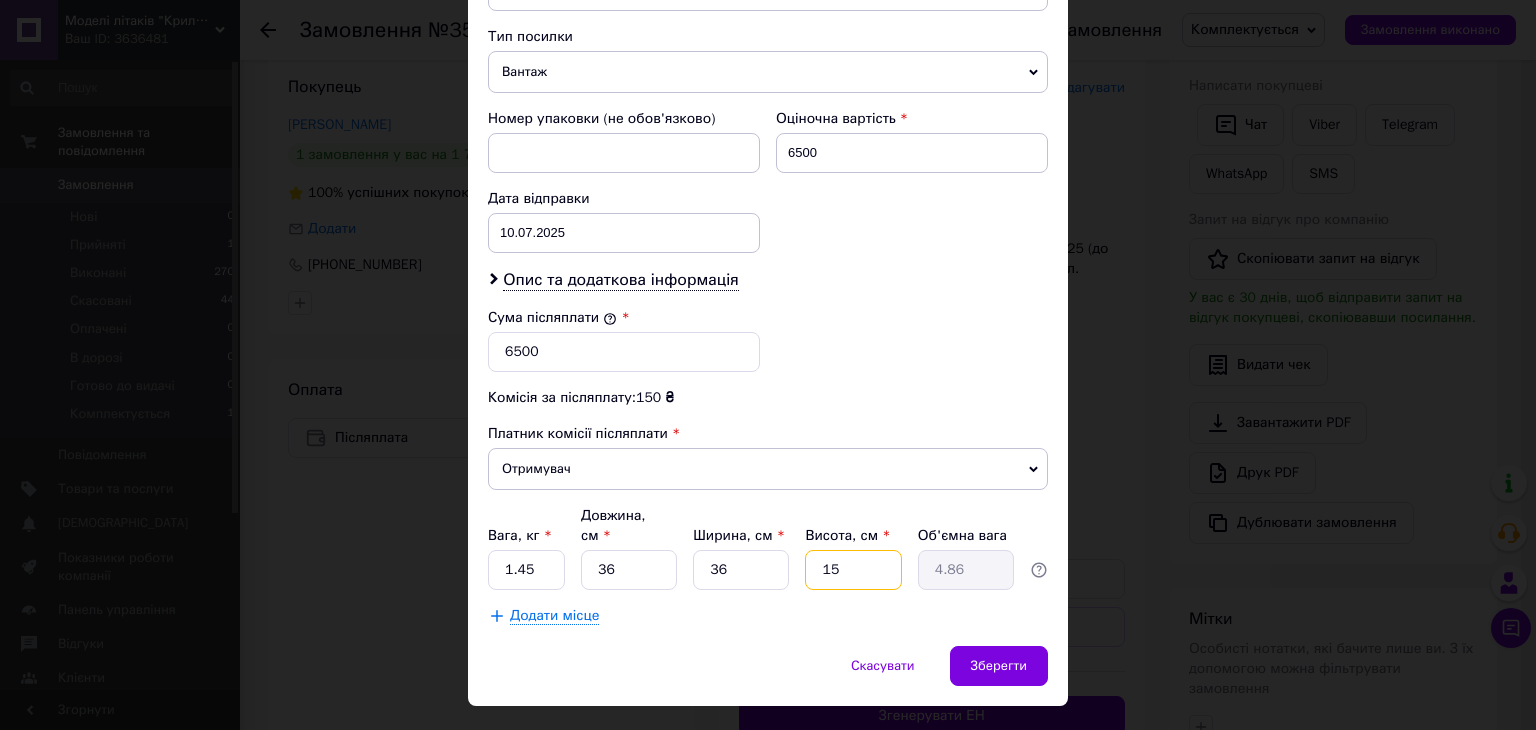 click on "15" at bounding box center (853, 570) 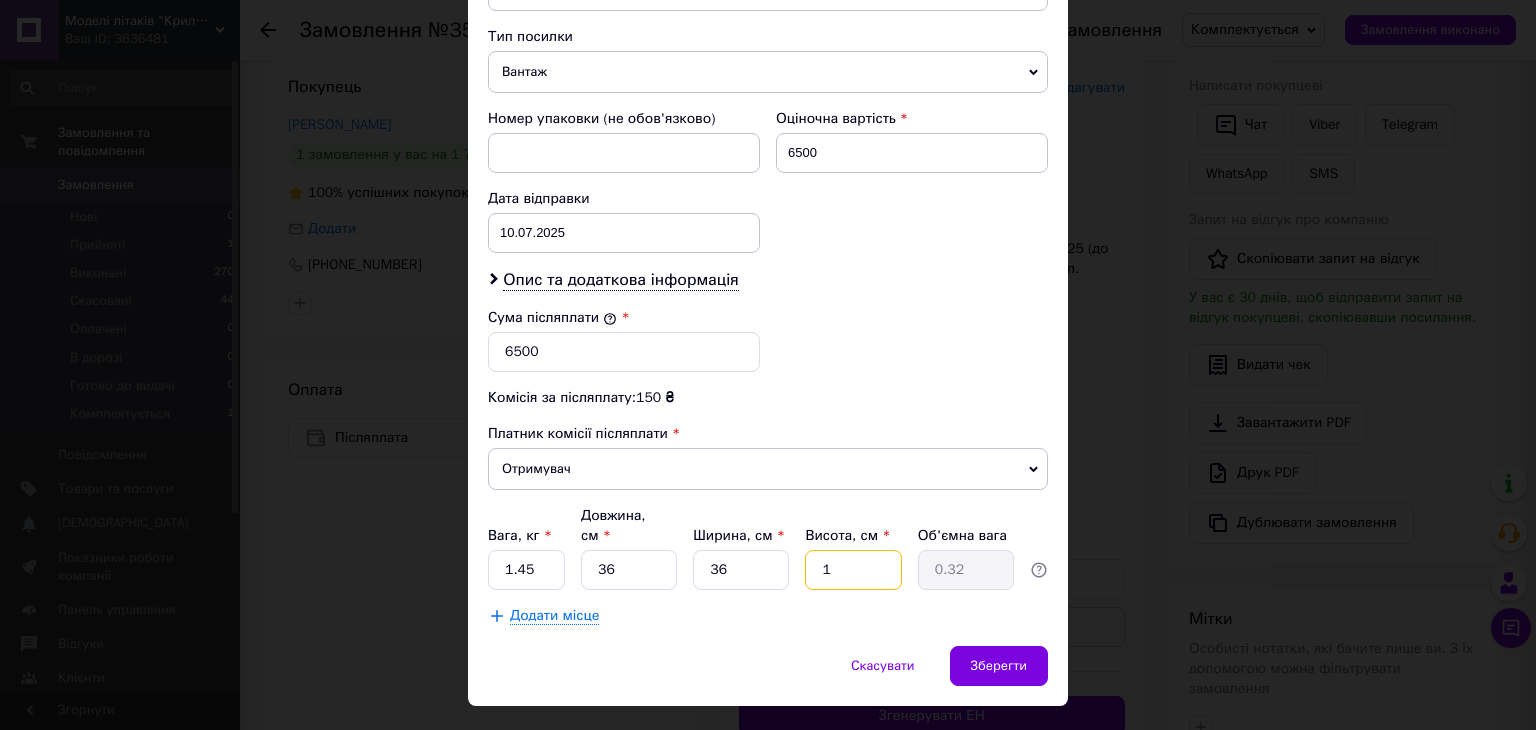 type on "16" 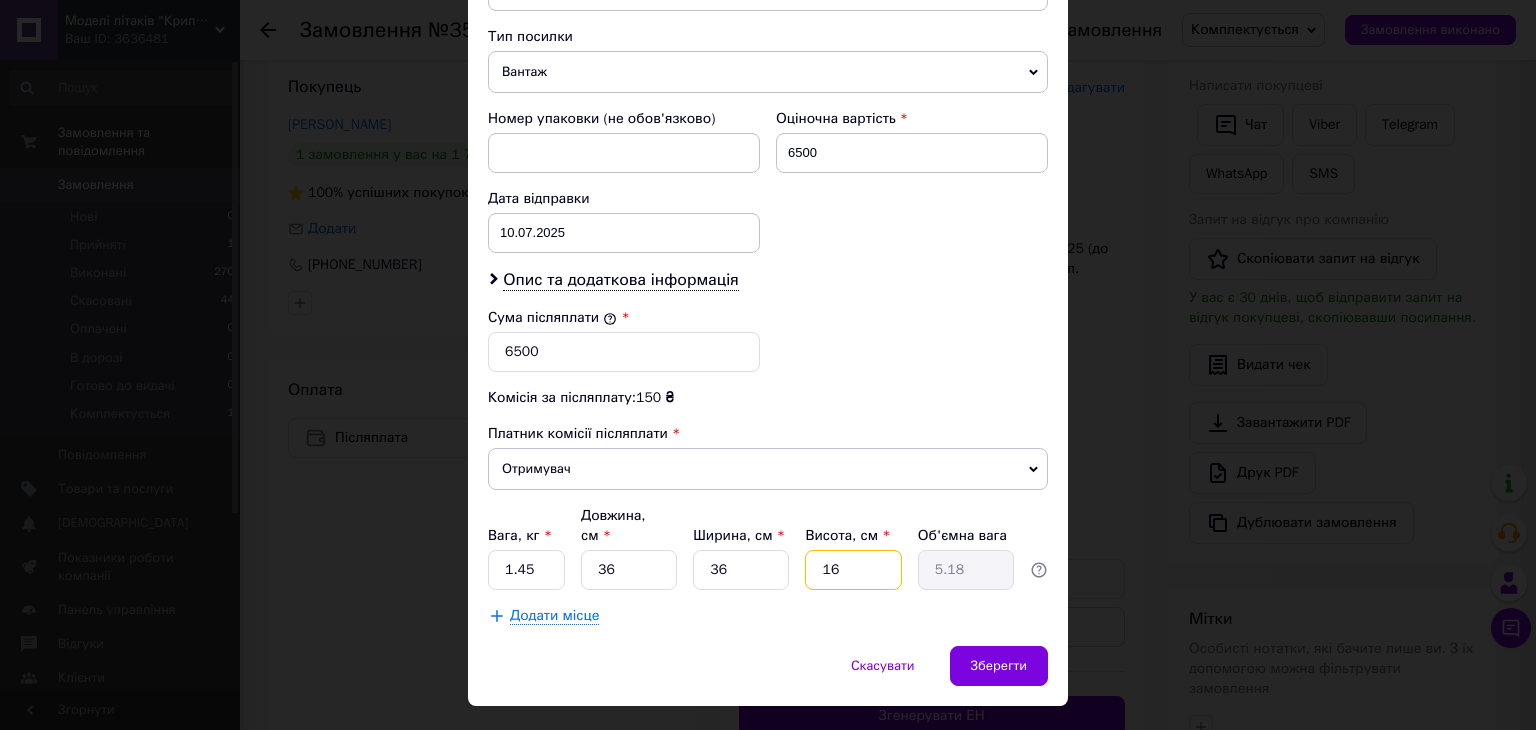 type on "16" 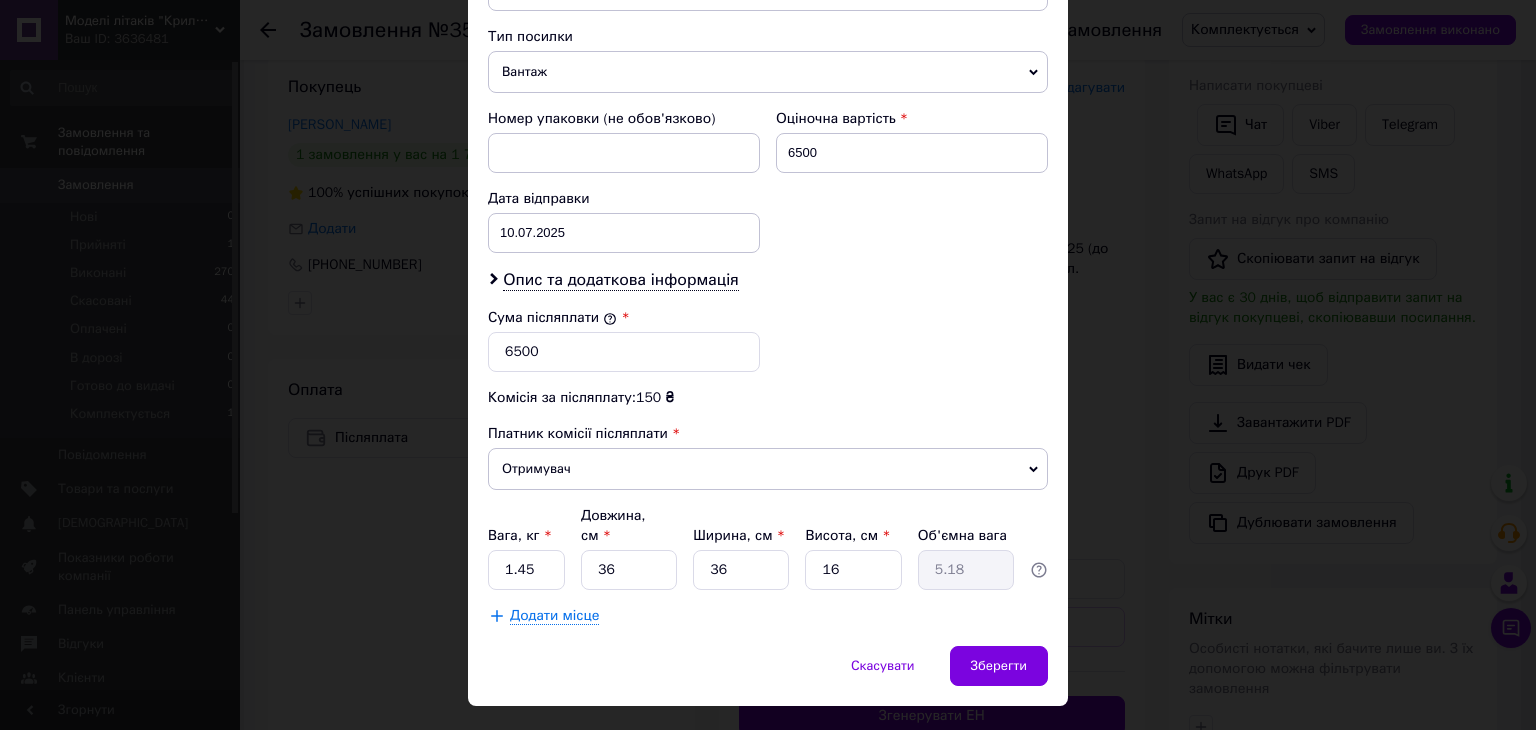 click on "Додати місце" at bounding box center (768, 616) 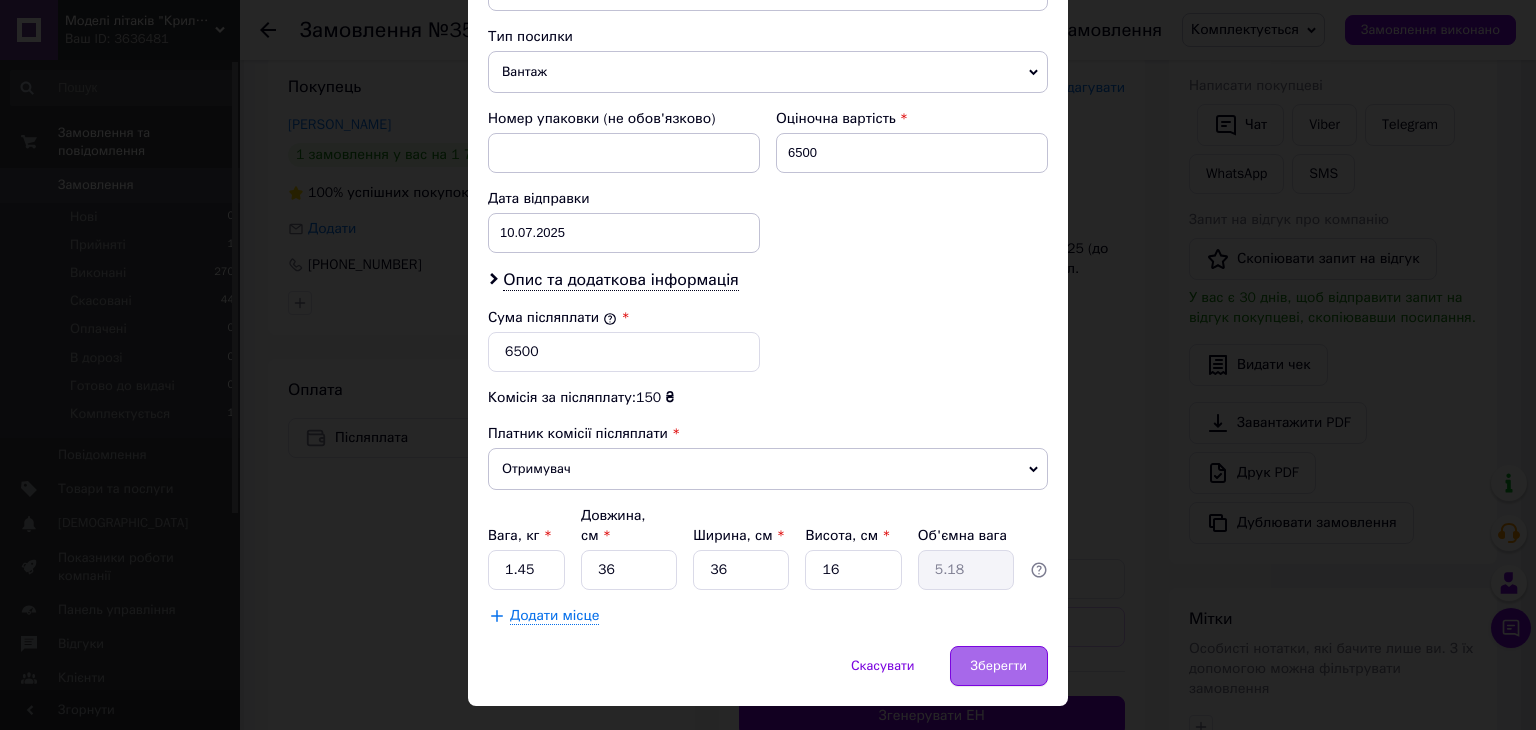 click on "Зберегти" at bounding box center (999, 666) 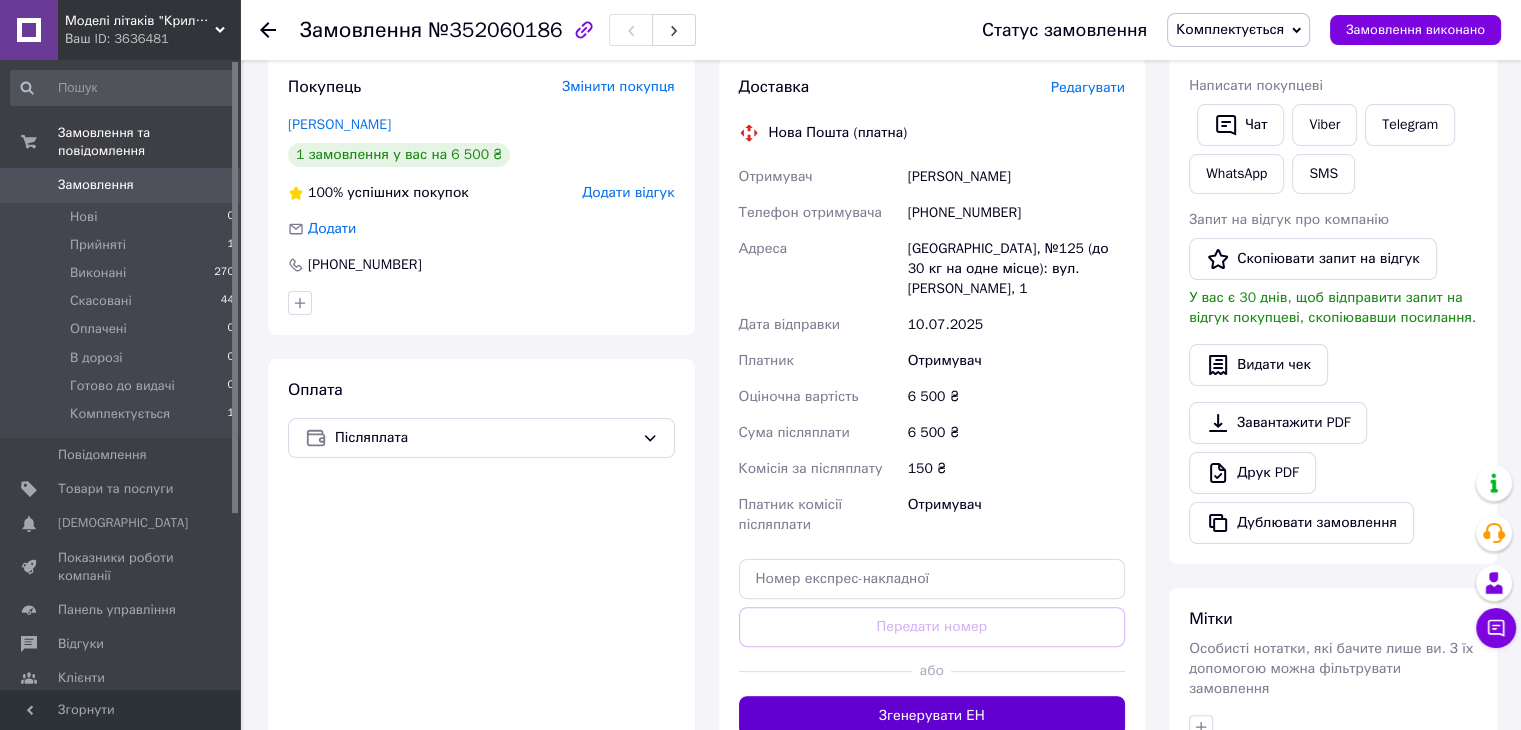 click on "Згенерувати ЕН" at bounding box center (932, 716) 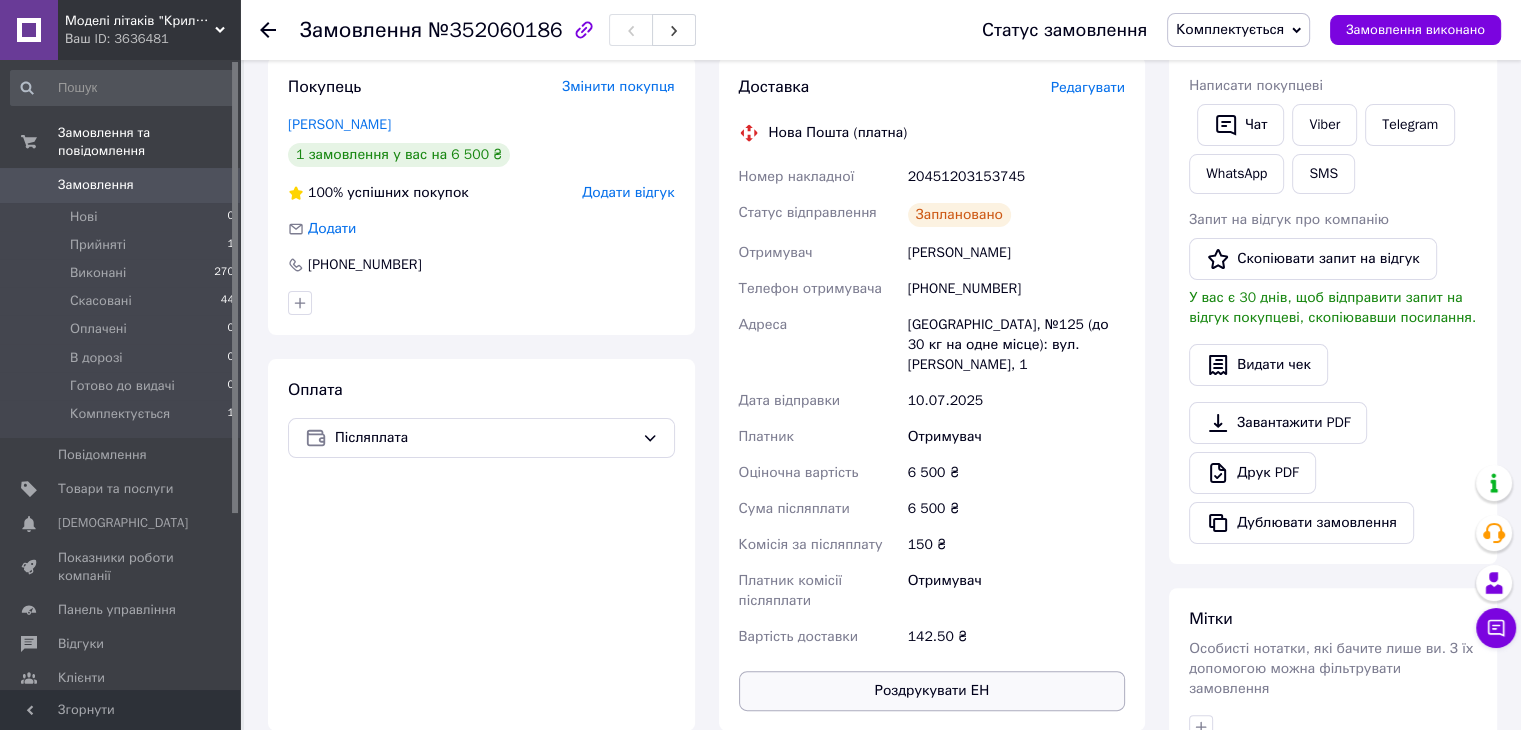click on "Роздрукувати ЕН" at bounding box center [932, 691] 